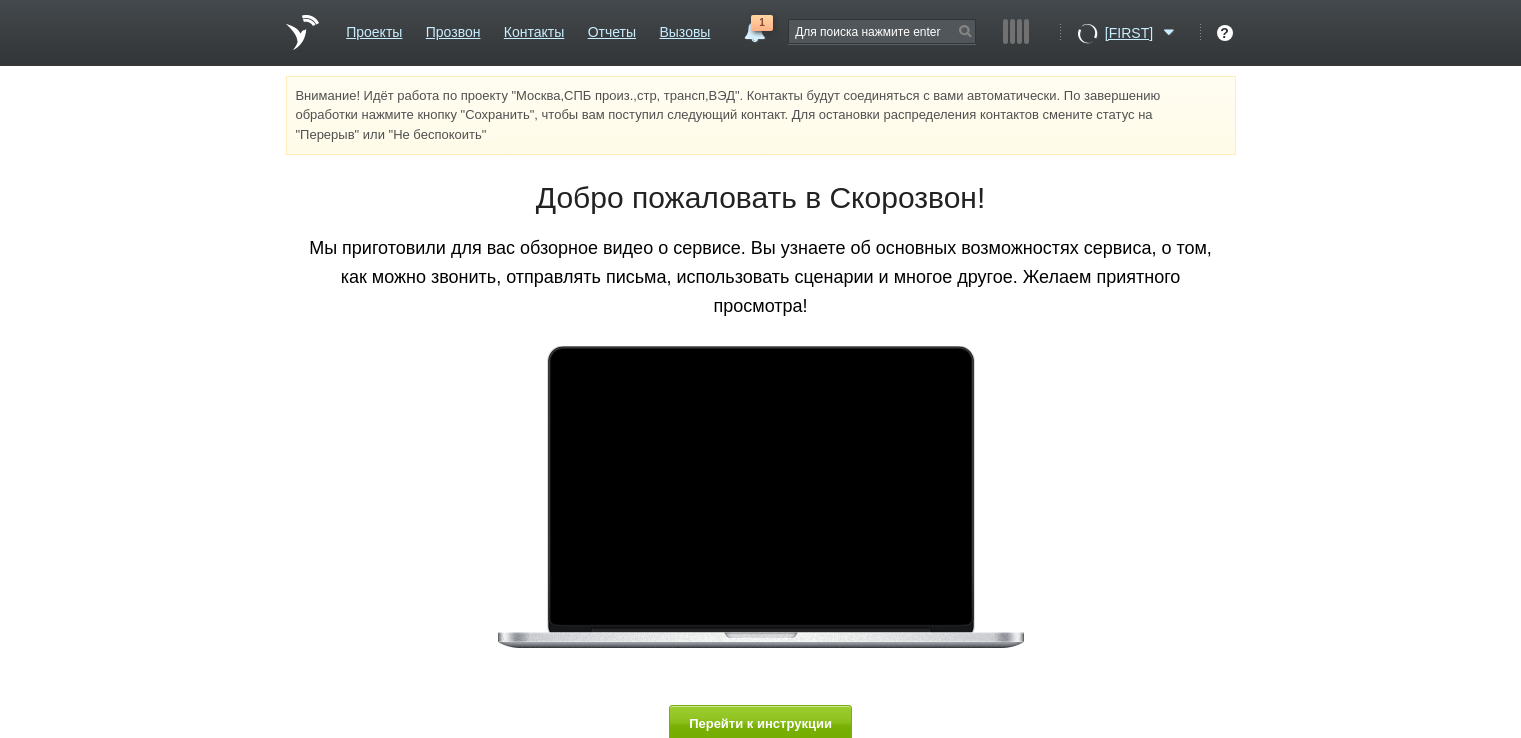 scroll, scrollTop: 0, scrollLeft: 0, axis: both 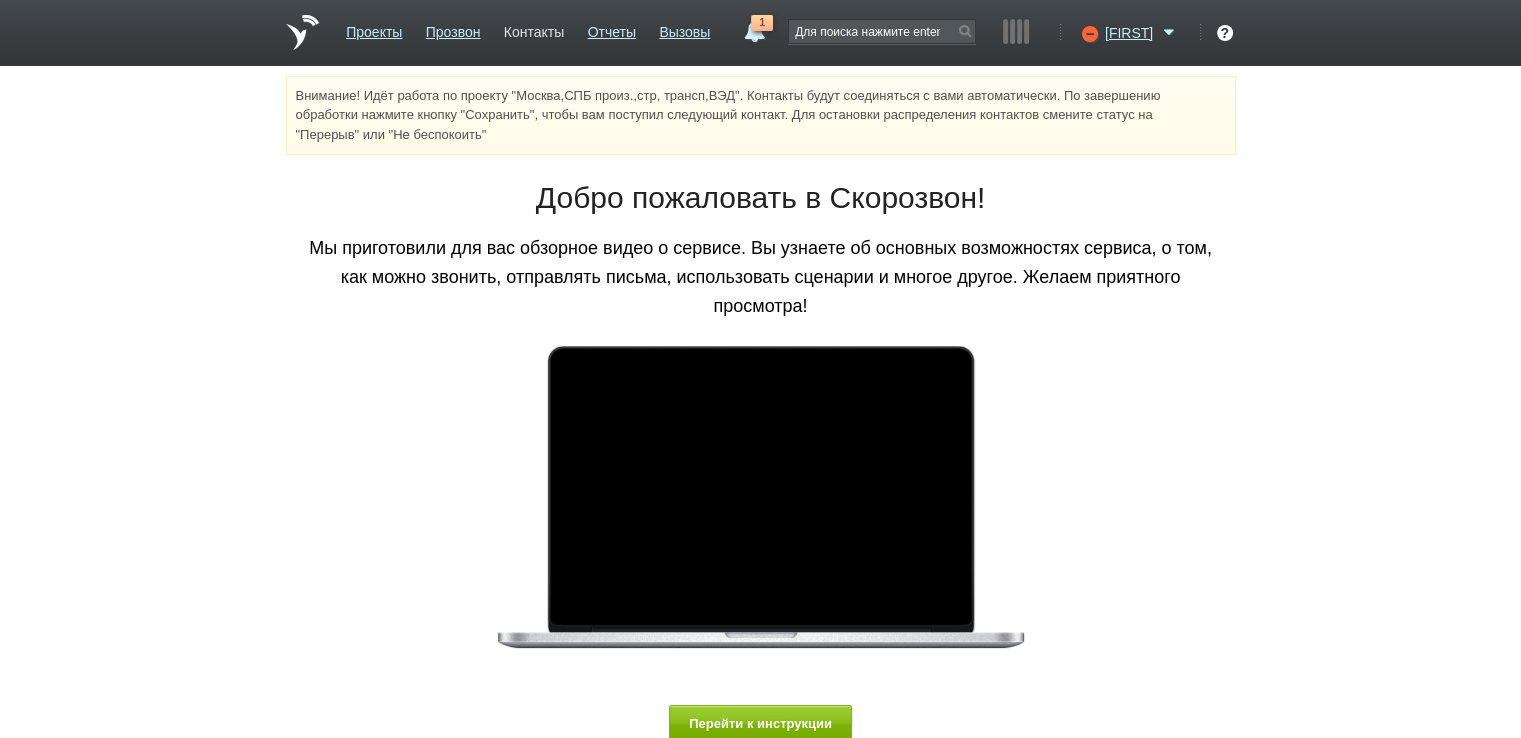 click on "Контакты" at bounding box center (534, 28) 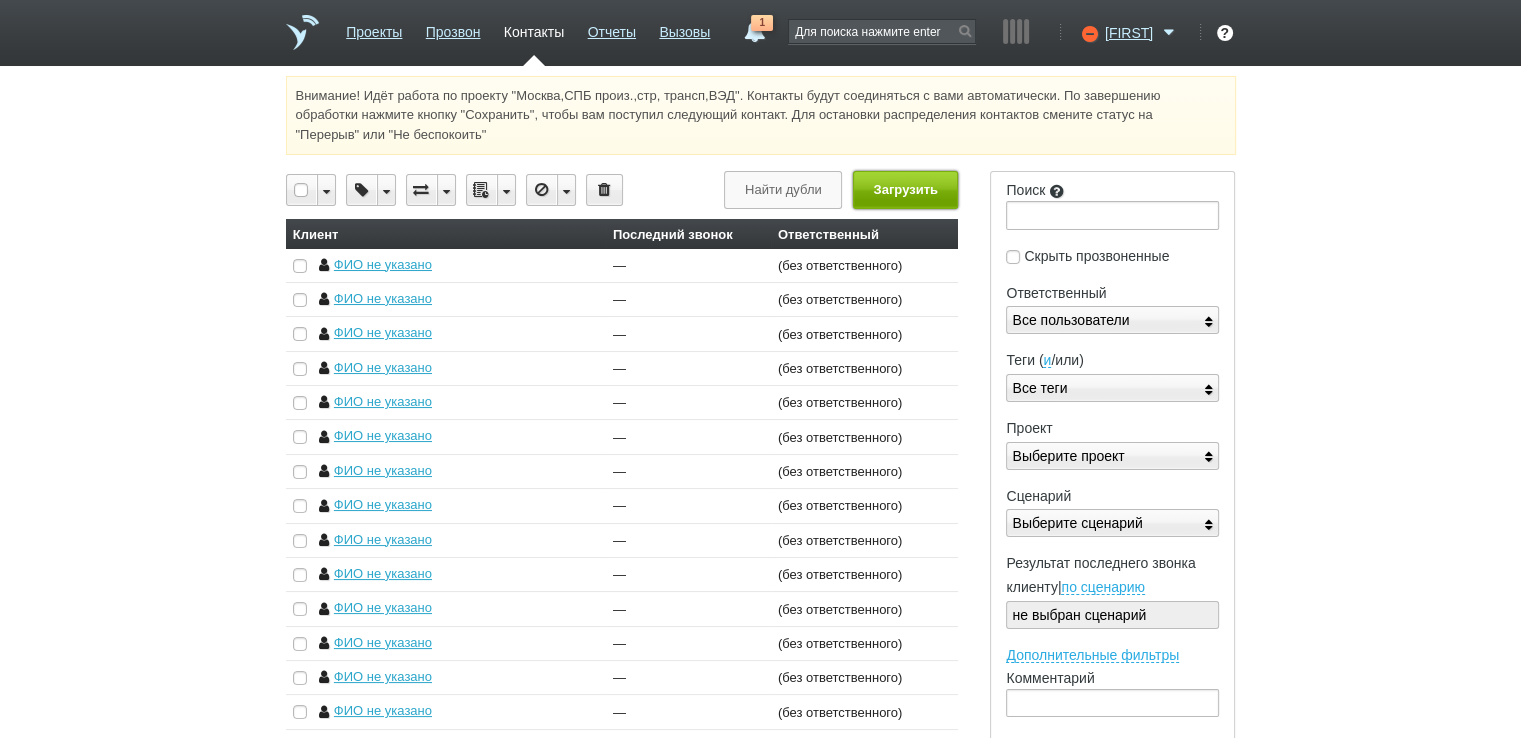 click on "Загрузить" at bounding box center [905, 189] 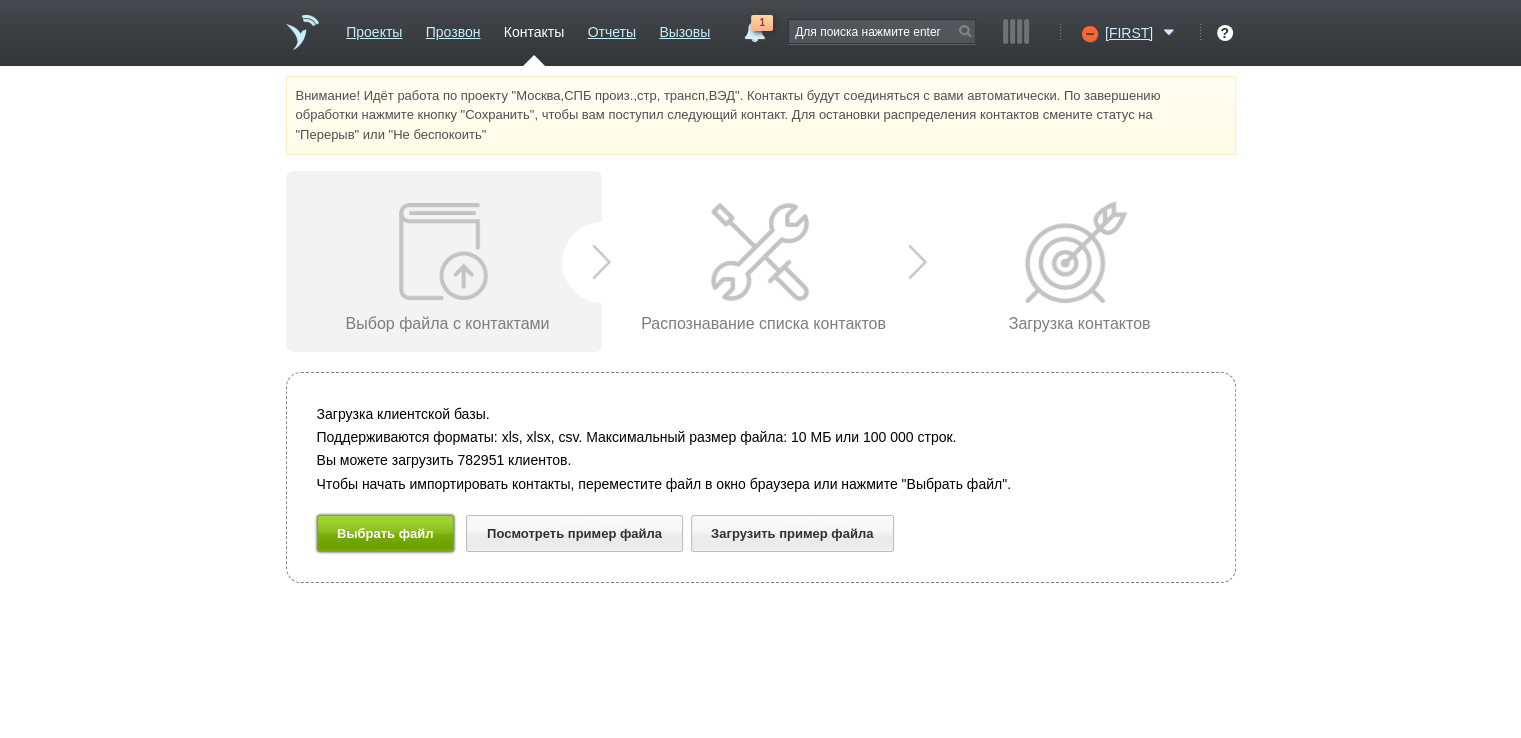 click on "Выбрать файл" at bounding box center (386, 533) 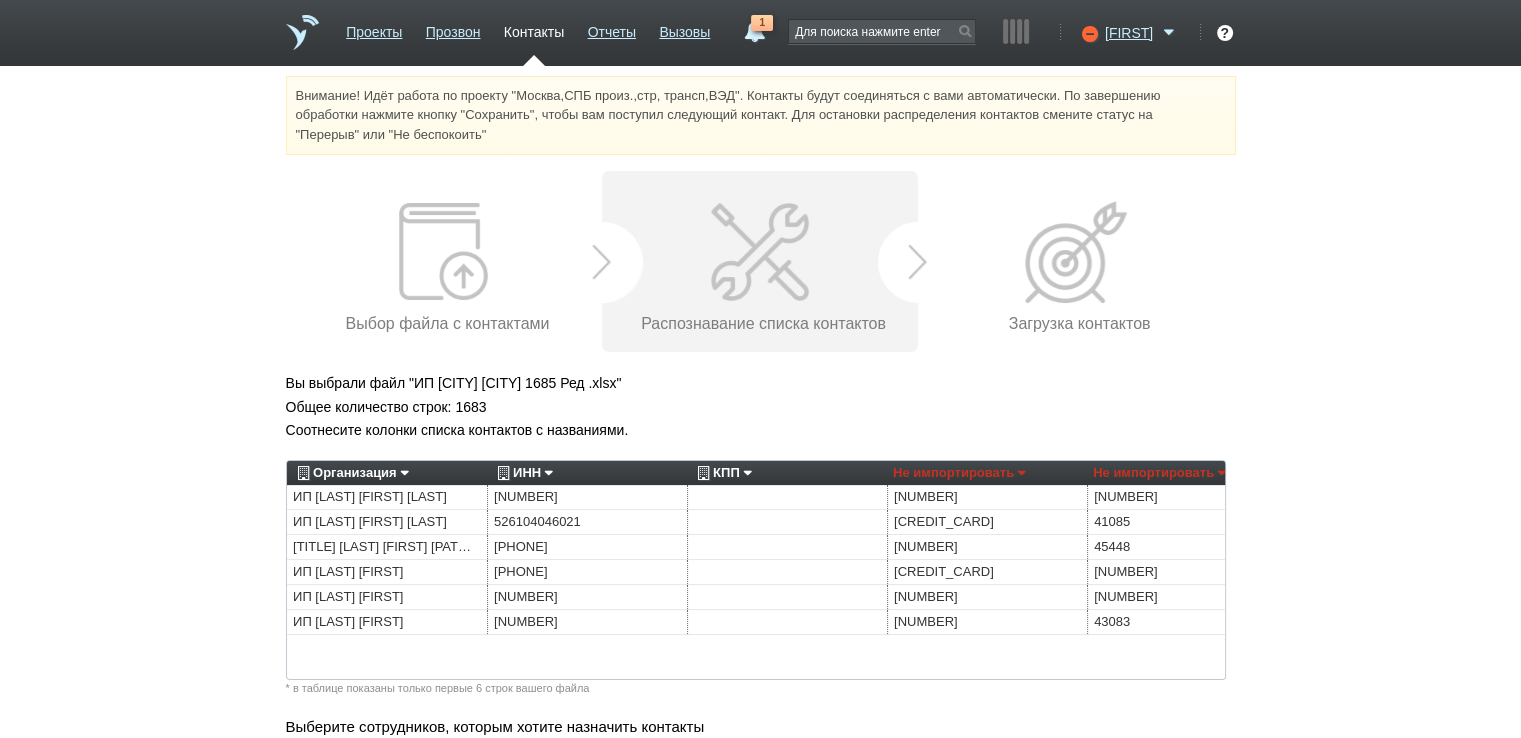 click on "Организация" at bounding box center [350, 473] 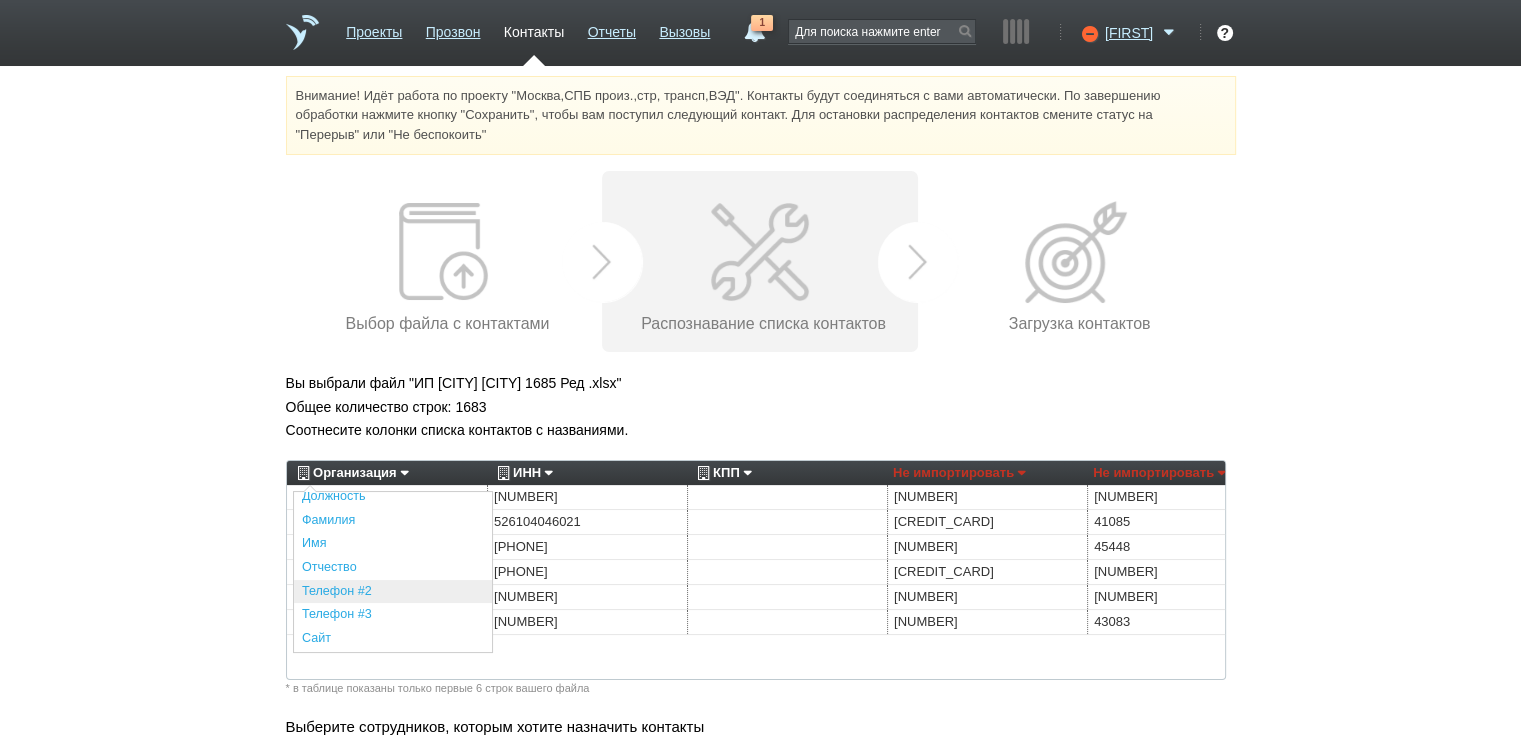 scroll, scrollTop: 440, scrollLeft: 0, axis: vertical 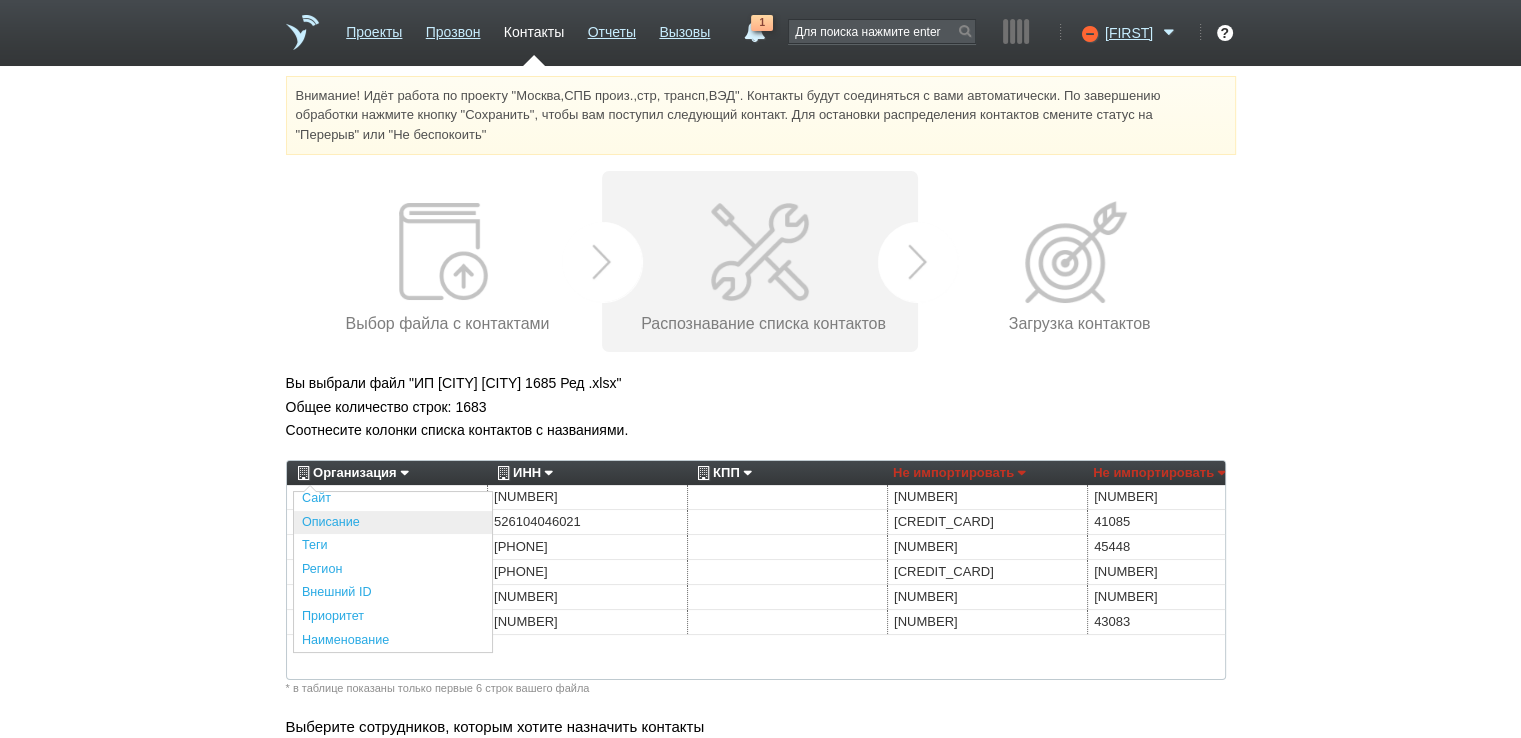 click on "Описание" at bounding box center [393, 523] 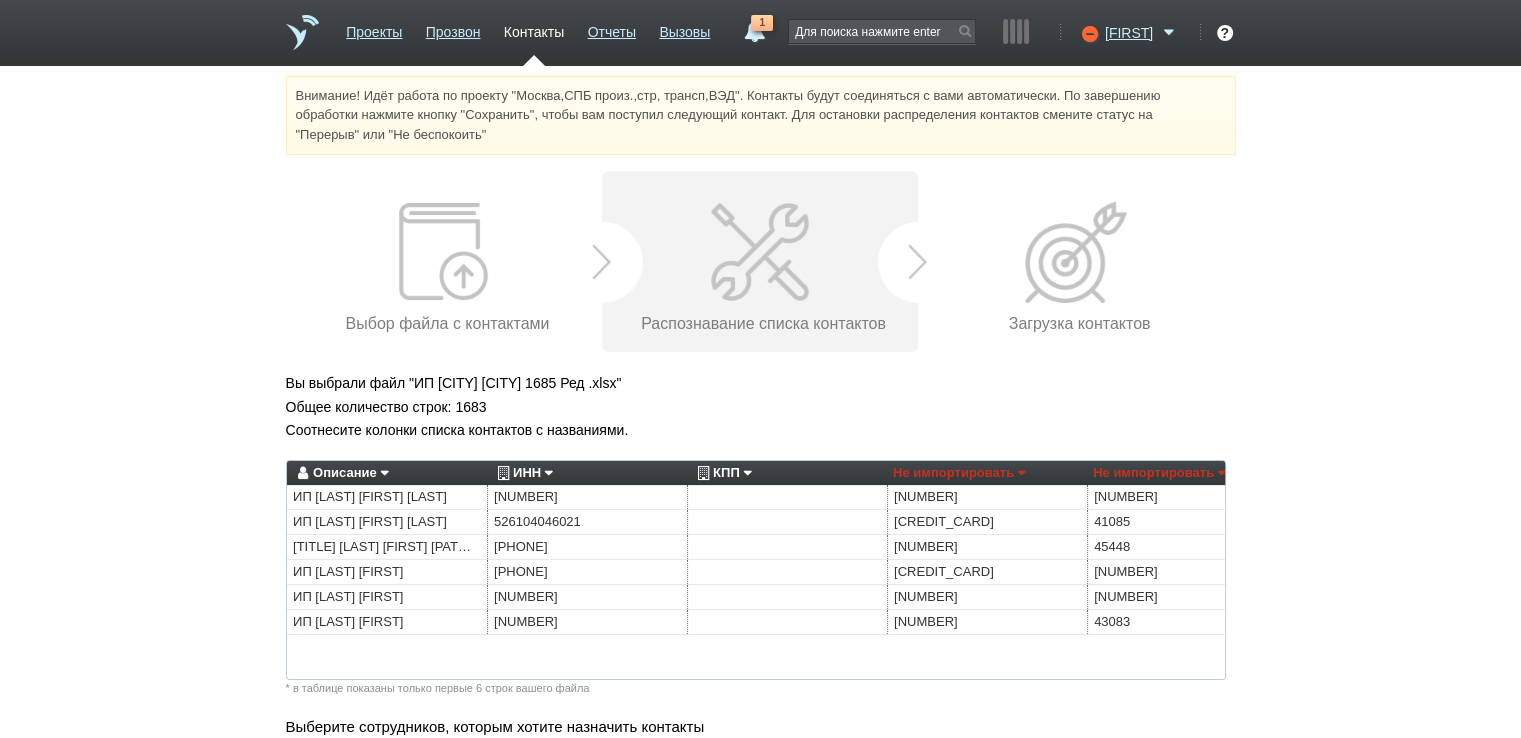 click on "ИНН" at bounding box center [522, 473] 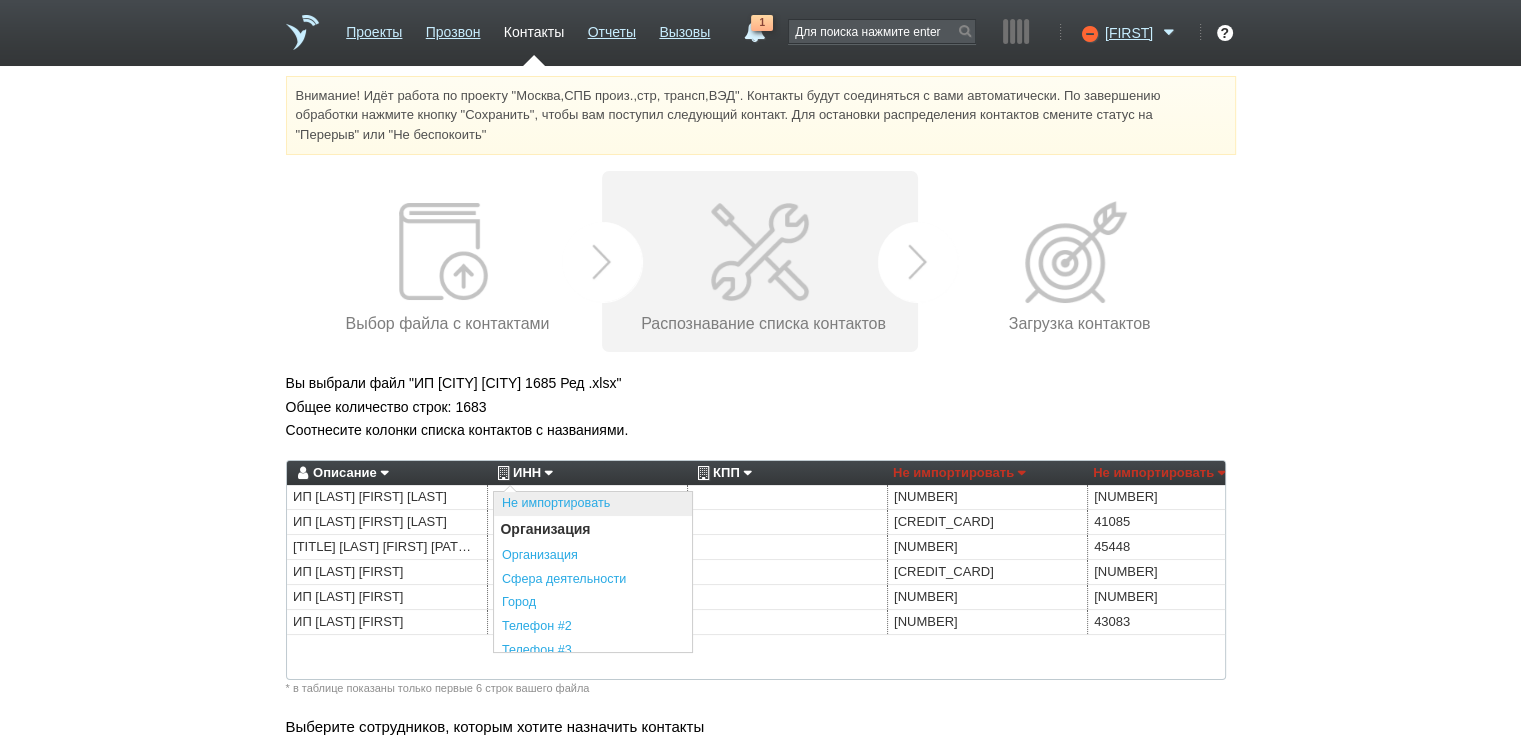click on "Не импортировать" at bounding box center (593, 504) 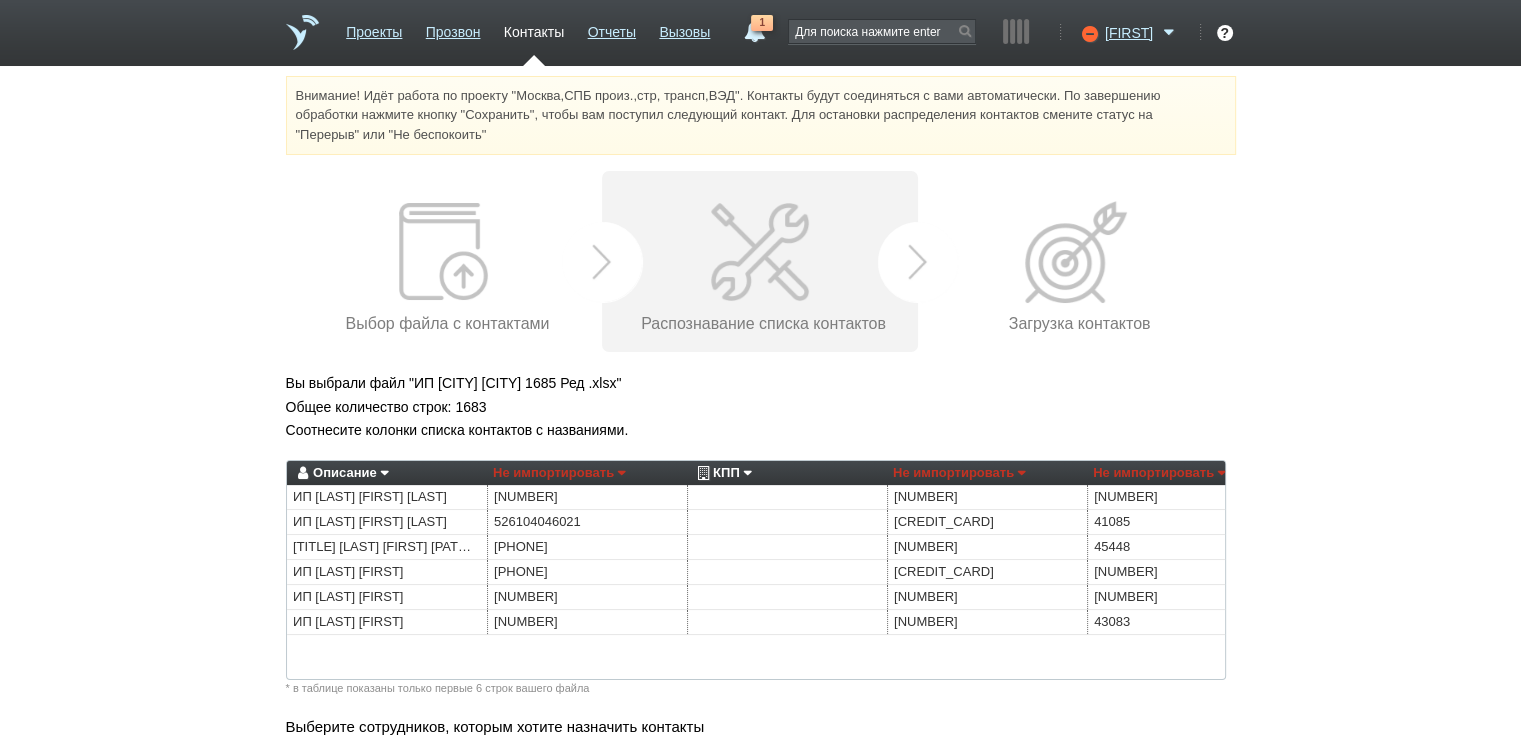 click on "КПП" at bounding box center [722, 473] 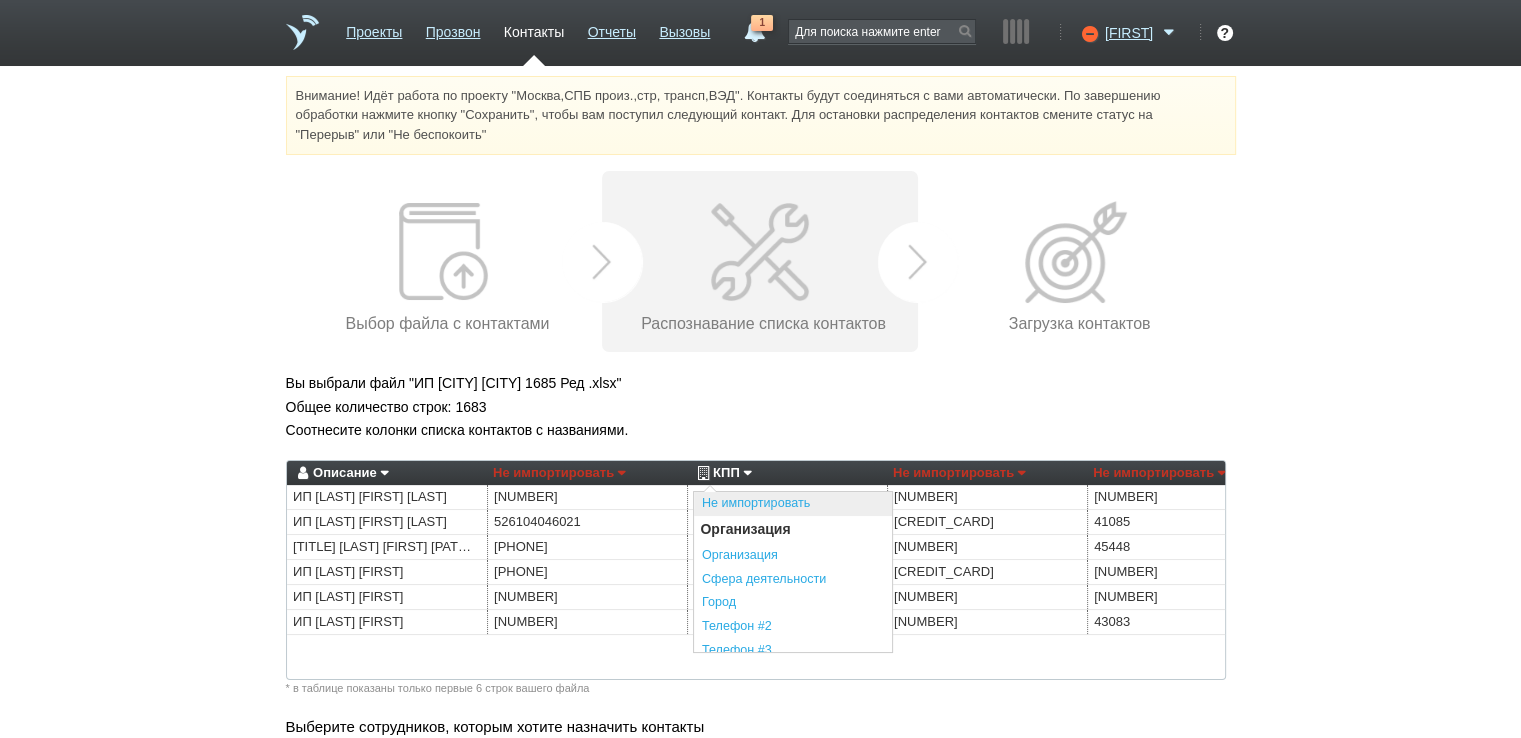 click on "Не импортировать" at bounding box center (793, 504) 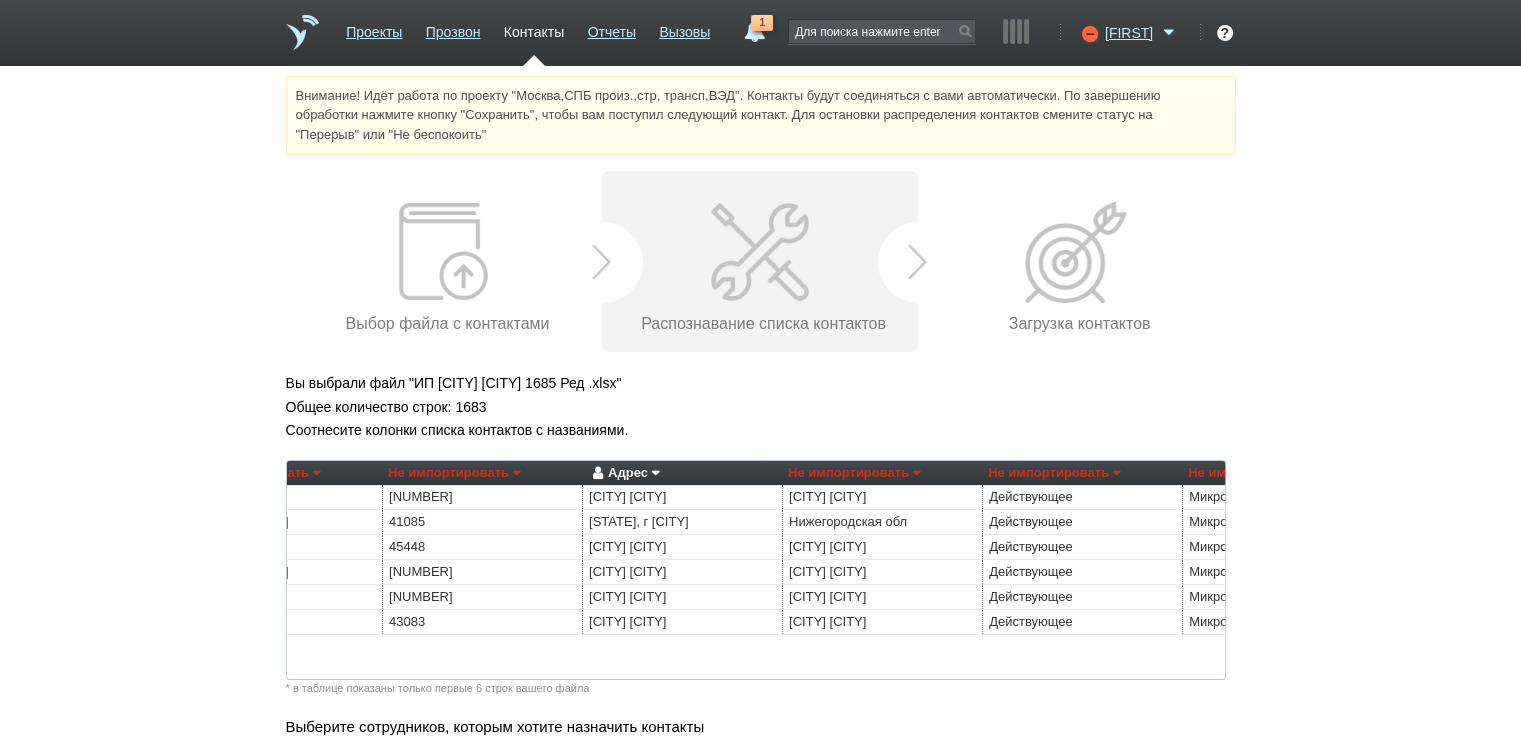 scroll, scrollTop: 0, scrollLeft: 784, axis: horizontal 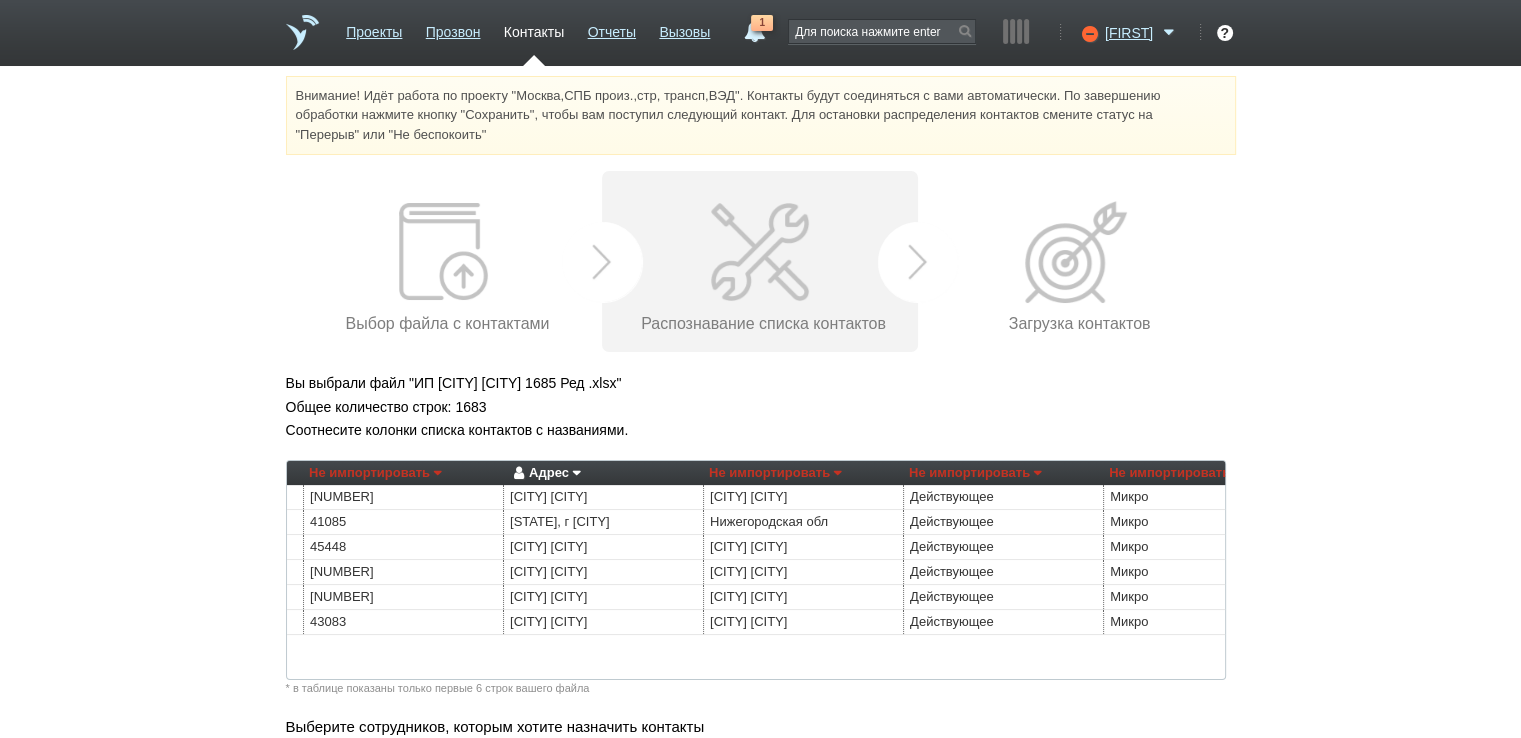 click on "Адрес" at bounding box center (544, 473) 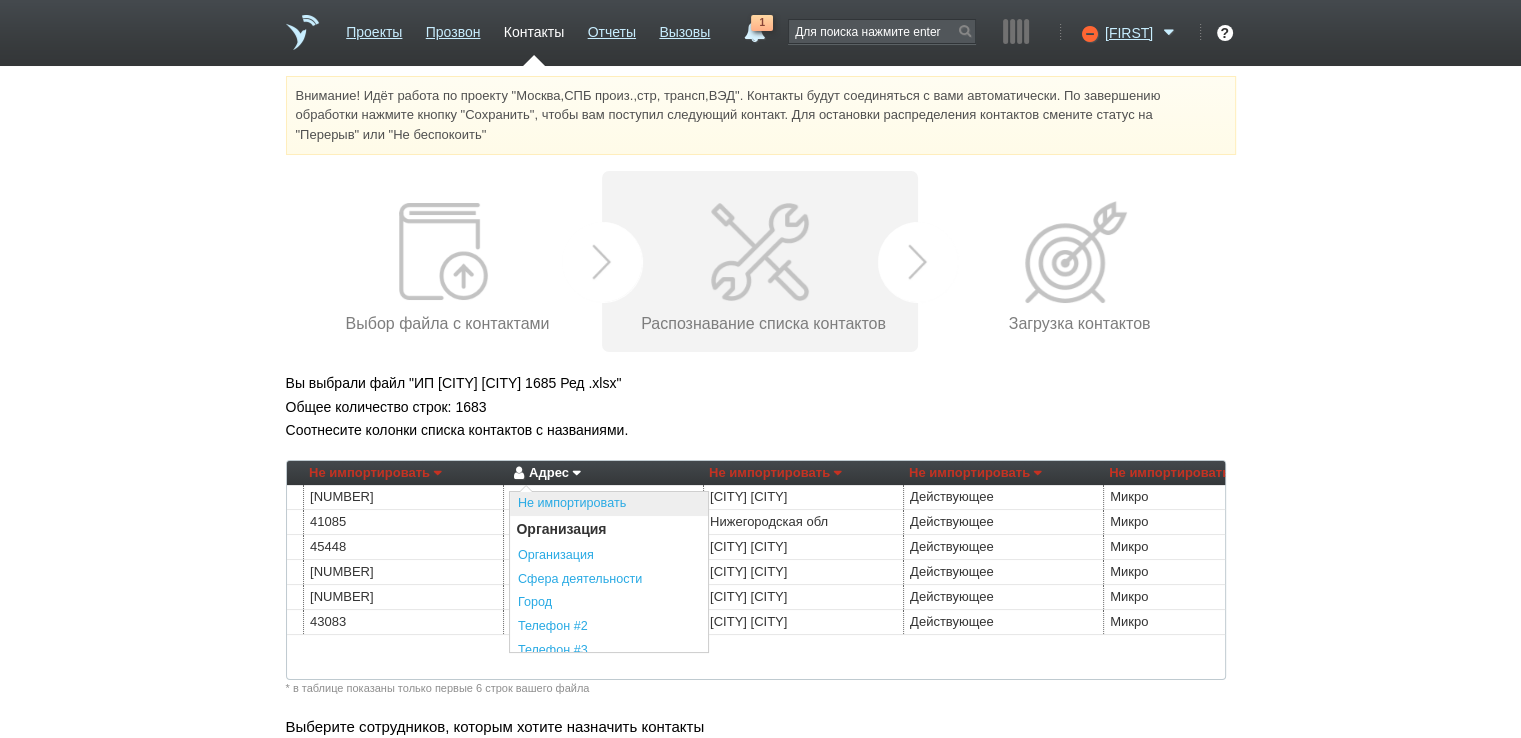 click on "Не импортировать" at bounding box center (609, 504) 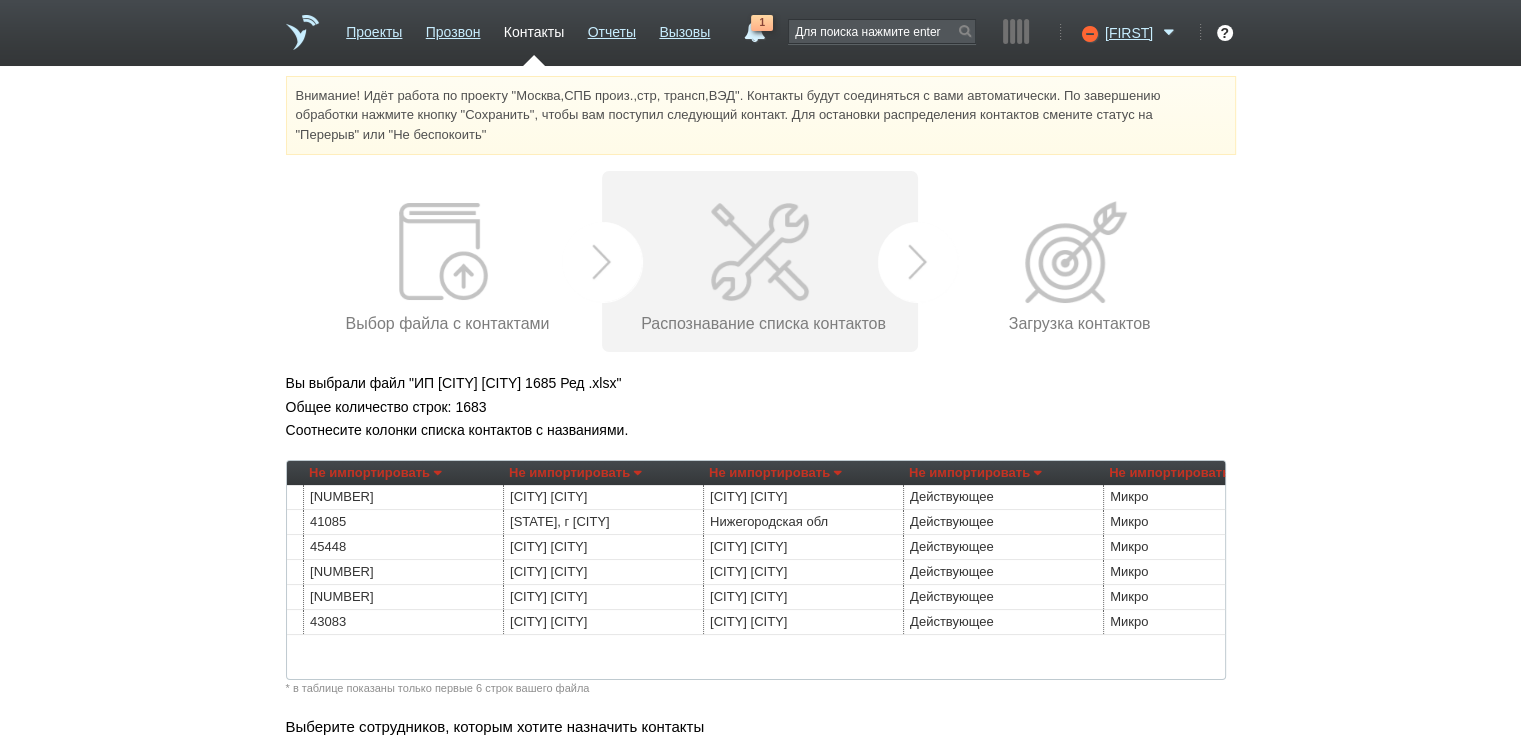 click on "Не импортировать" at bounding box center (775, 473) 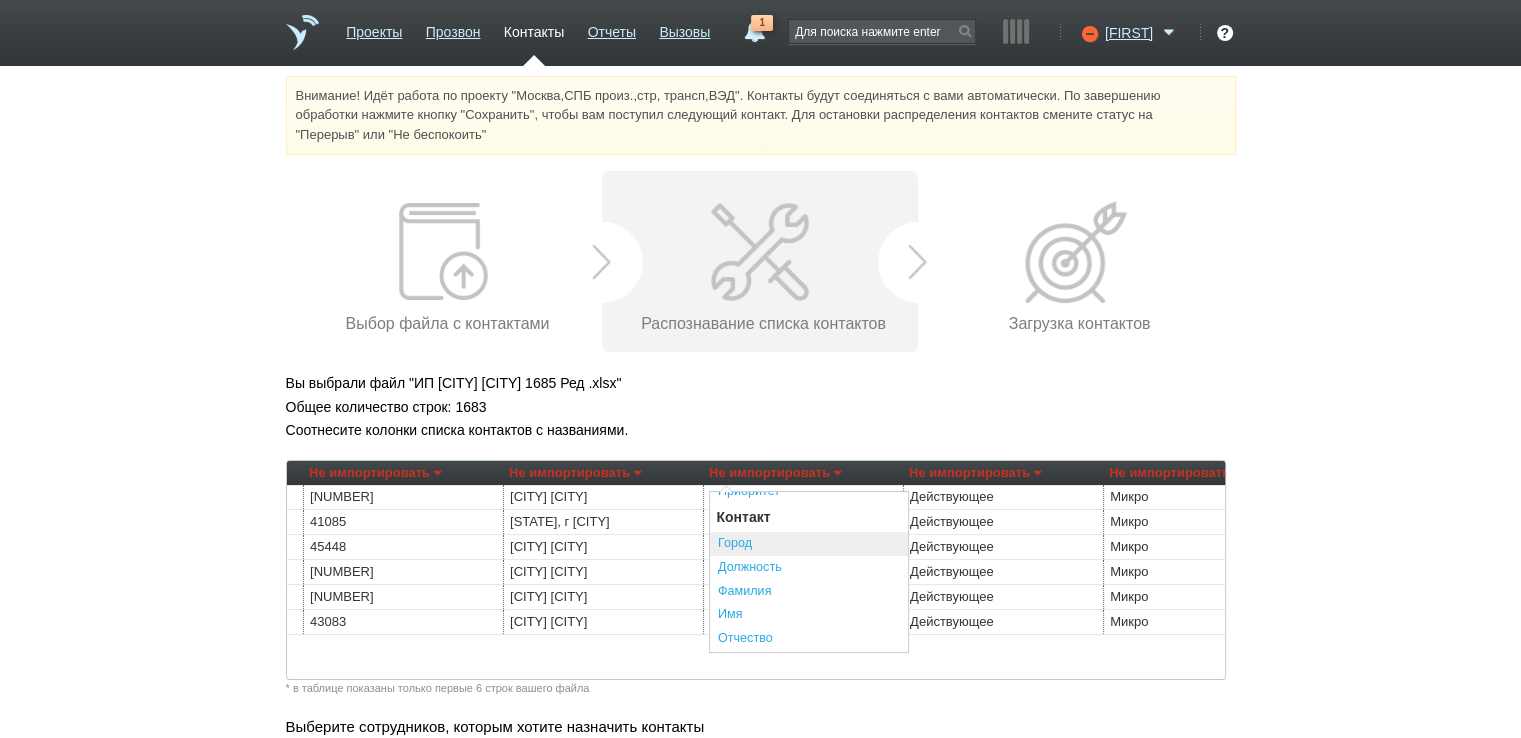 scroll, scrollTop: 500, scrollLeft: 0, axis: vertical 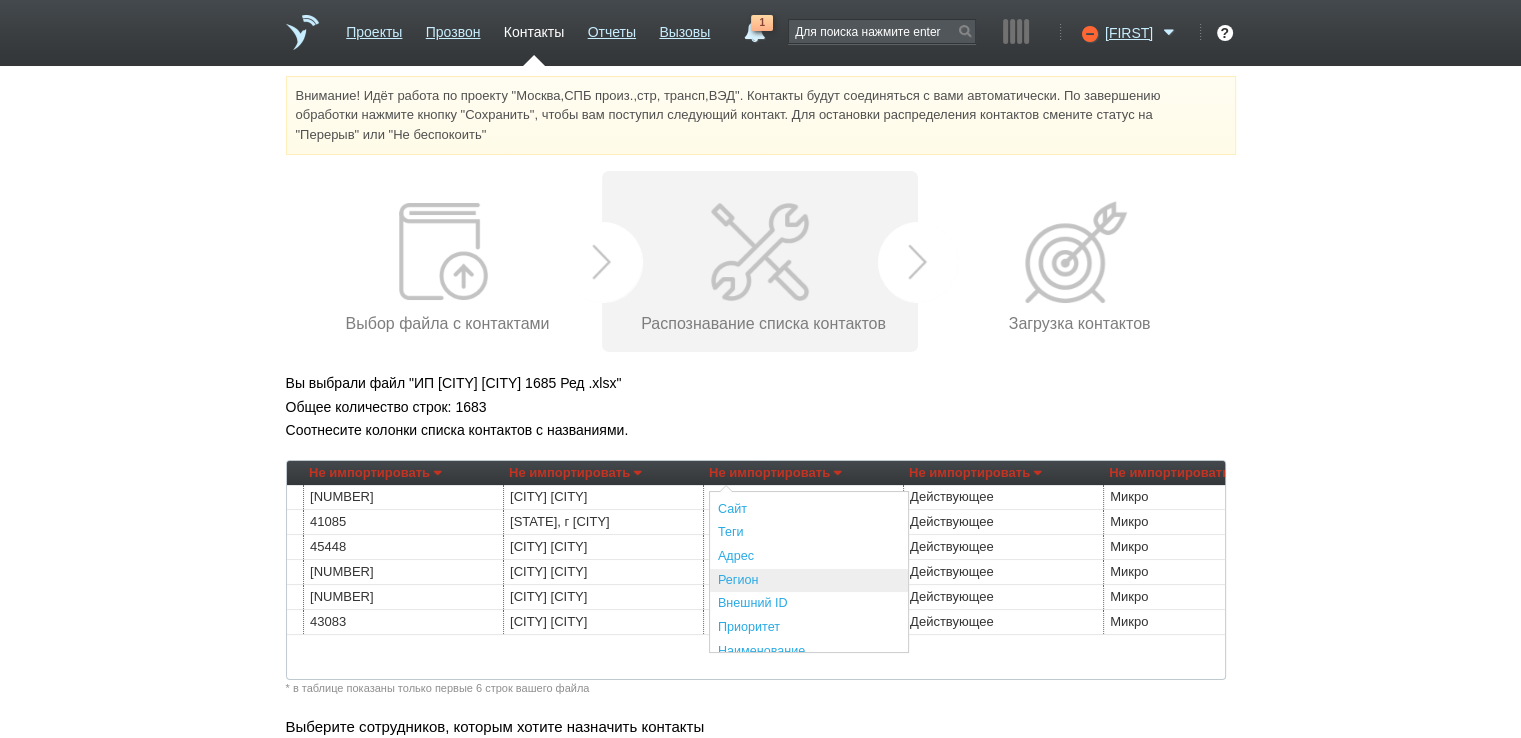 click on "Регион" at bounding box center (809, 581) 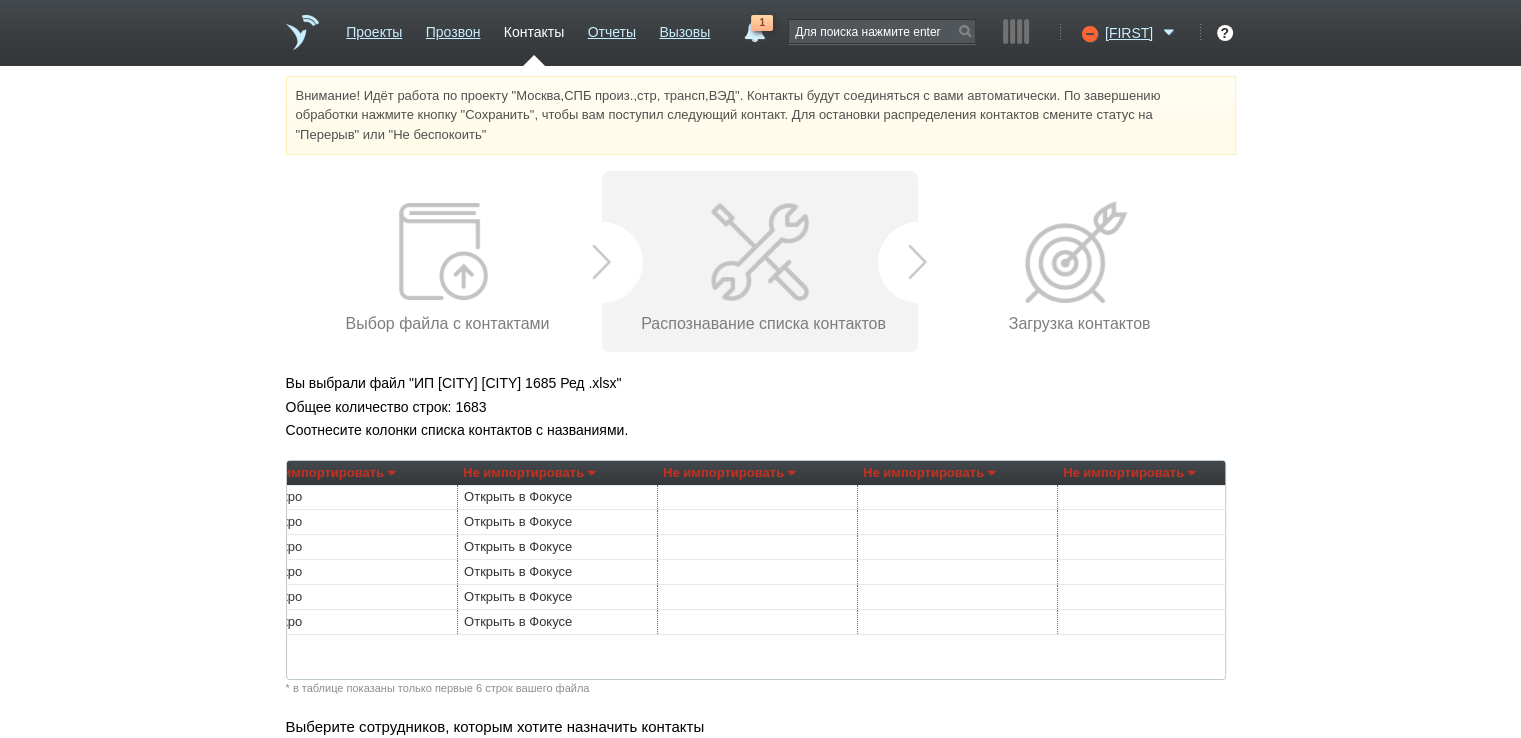 scroll, scrollTop: 0, scrollLeft: 1640, axis: horizontal 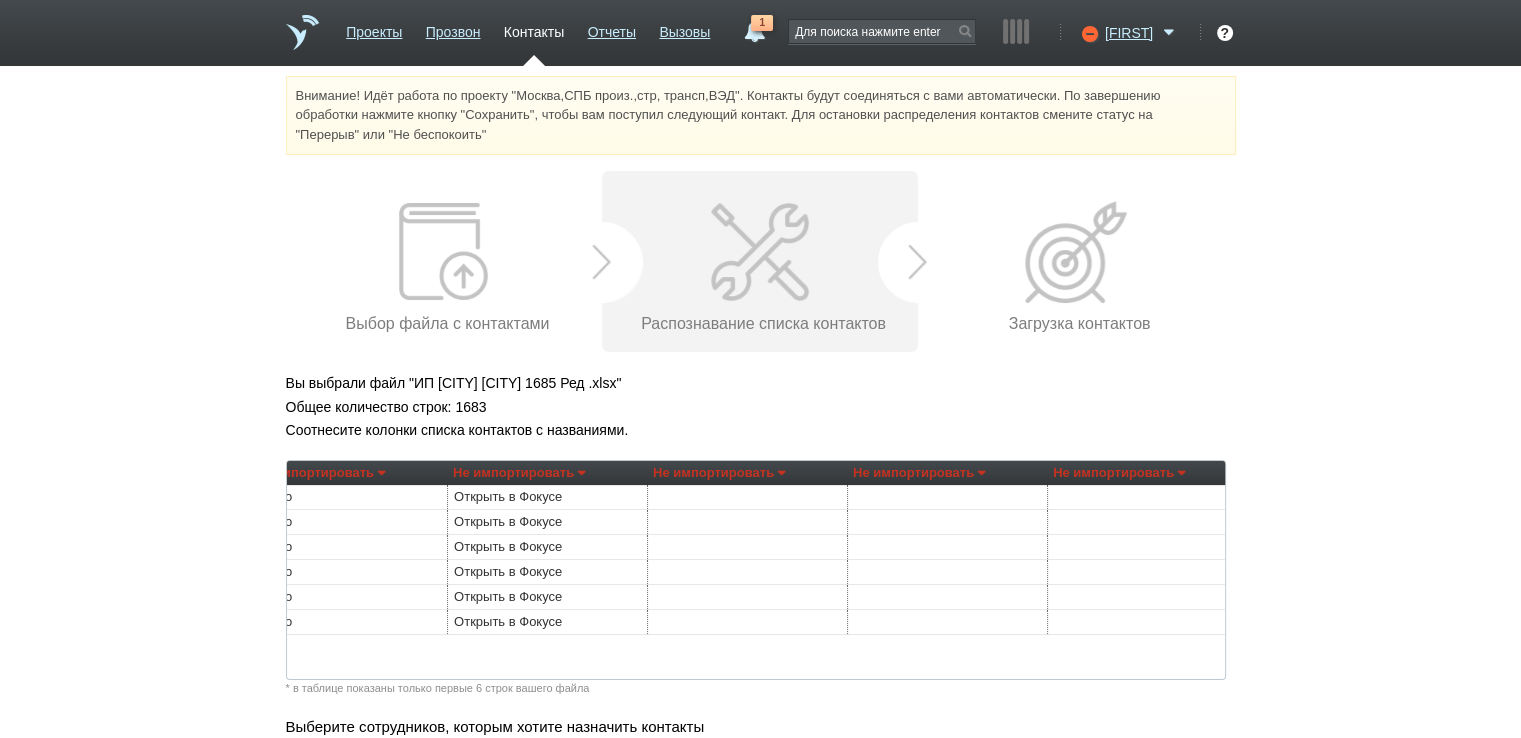 click on "Не импортировать" at bounding box center [719, 473] 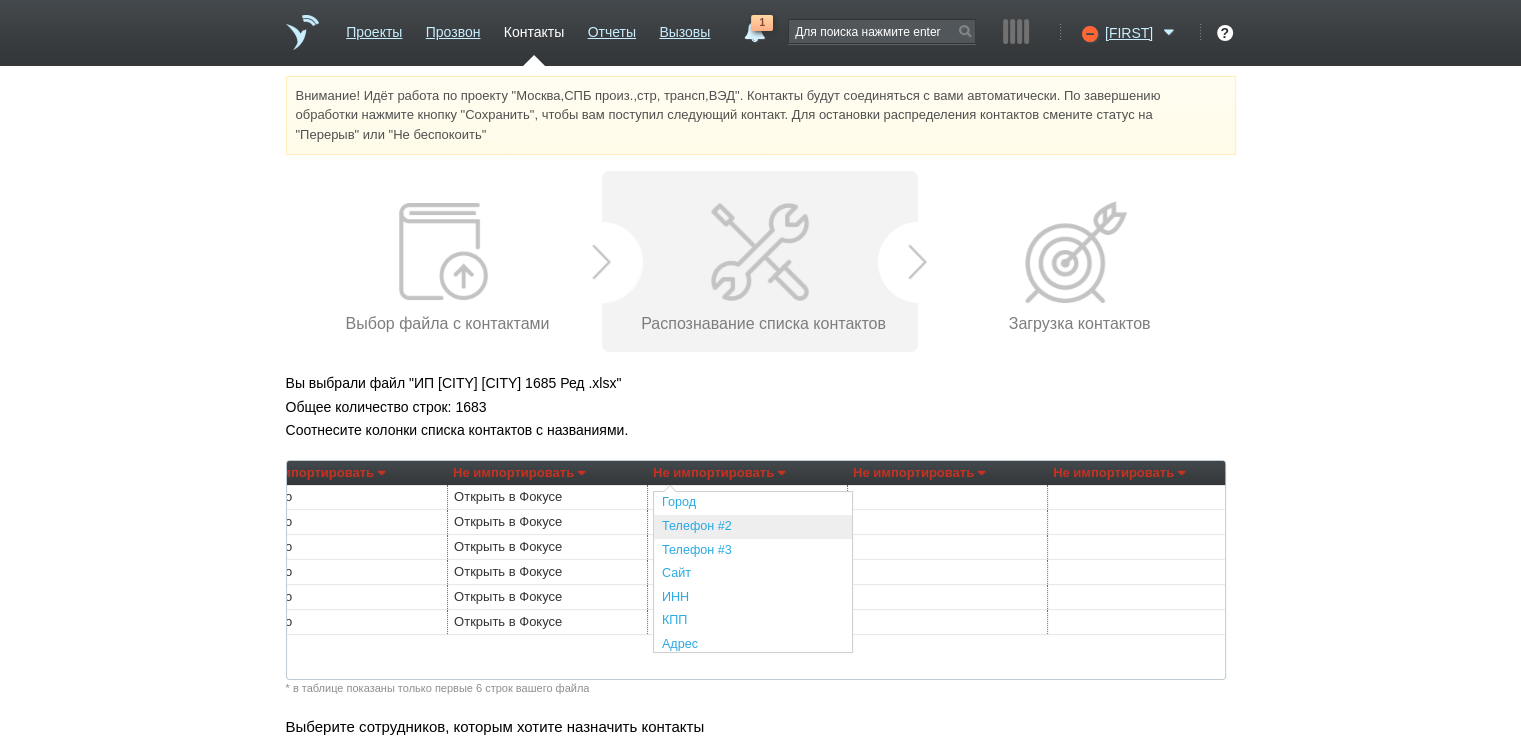 scroll, scrollTop: 300, scrollLeft: 0, axis: vertical 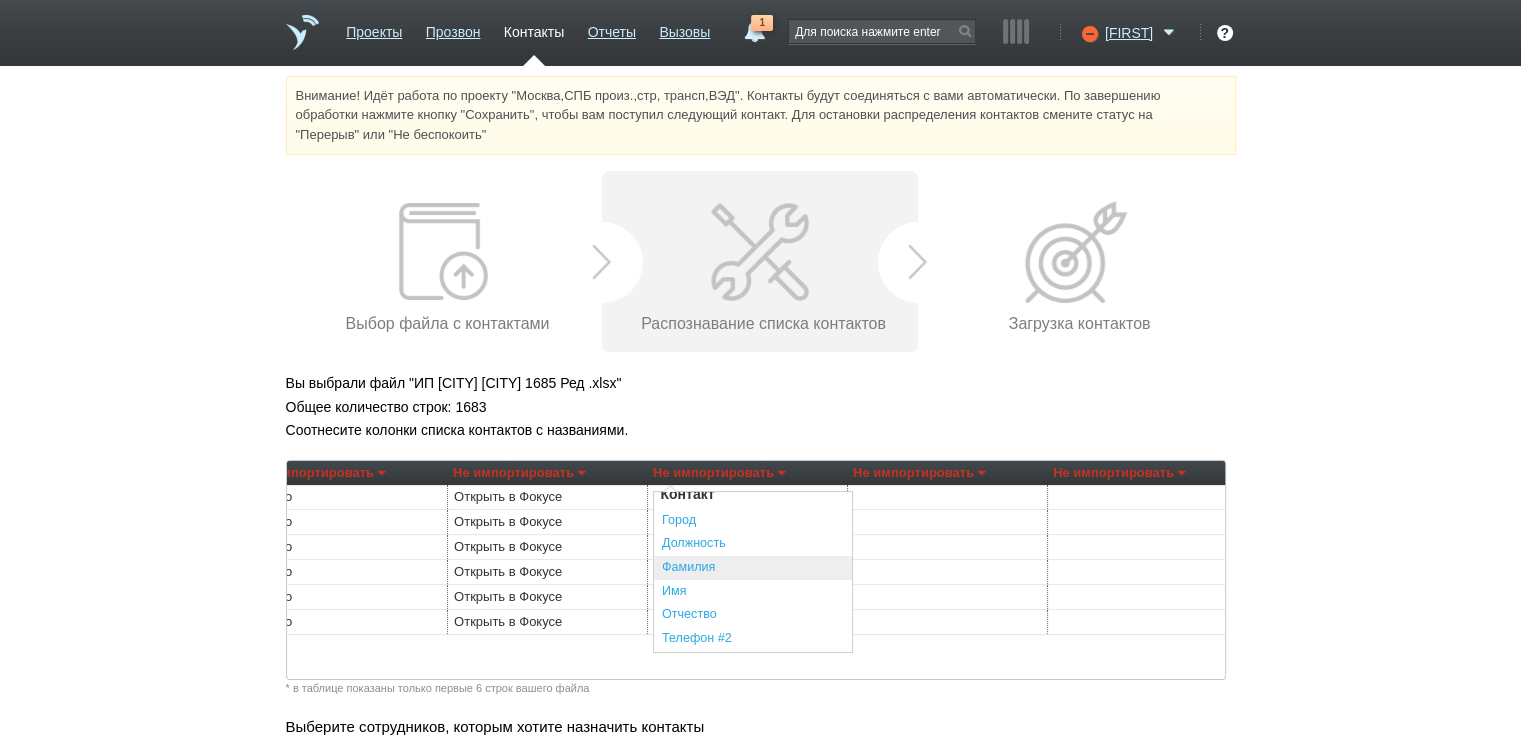 click on "Фамилия" at bounding box center (753, 568) 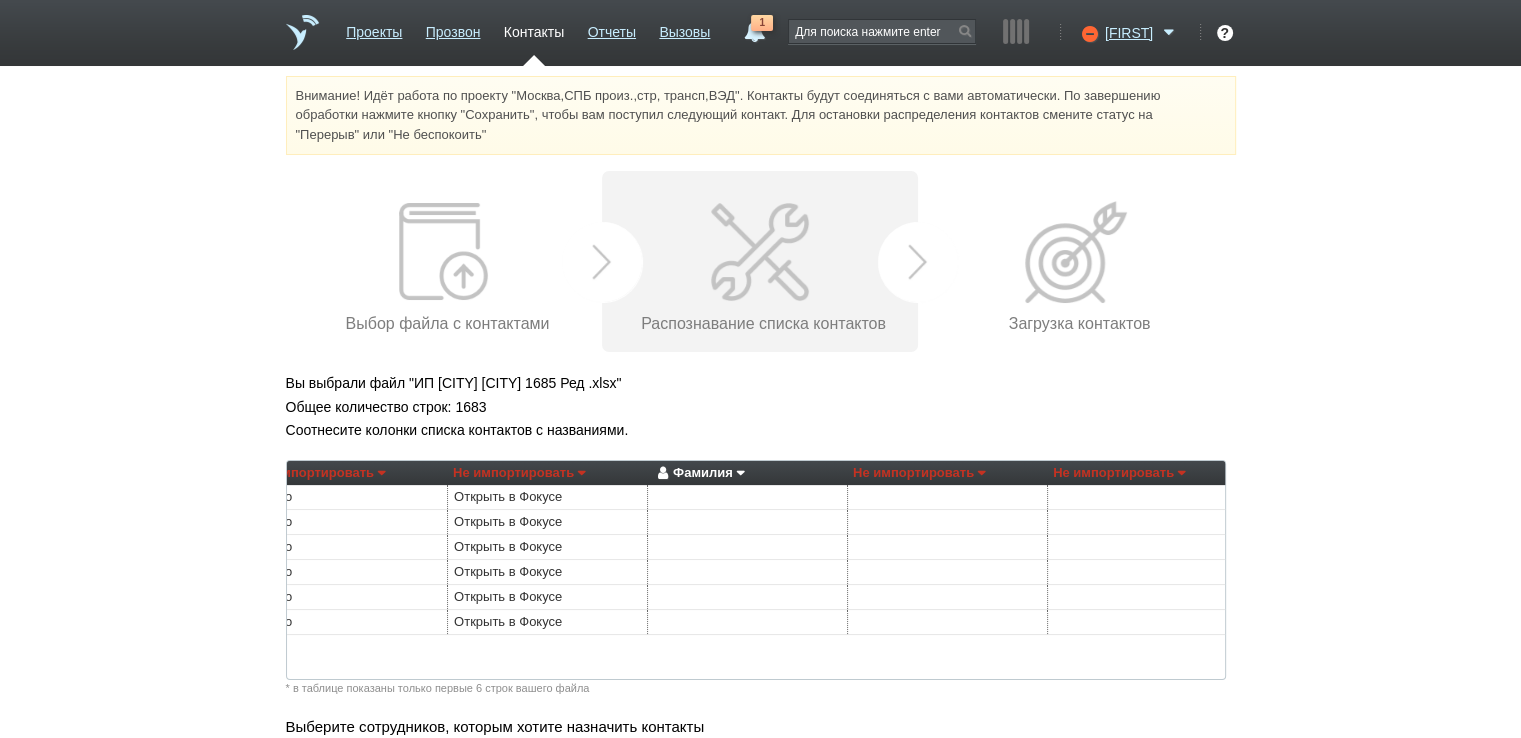 click on "Не импортировать" at bounding box center (1119, 473) 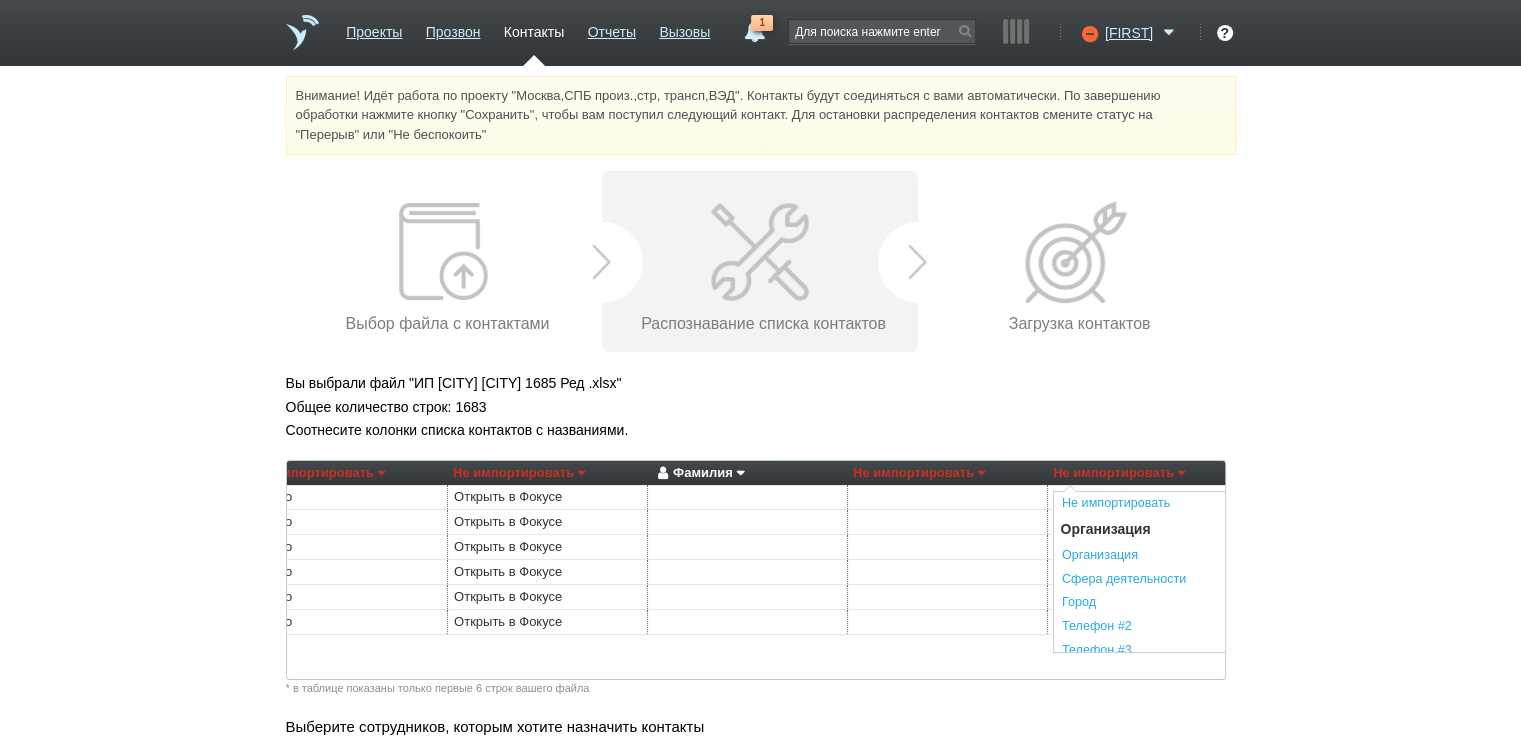 scroll, scrollTop: 300, scrollLeft: 0, axis: vertical 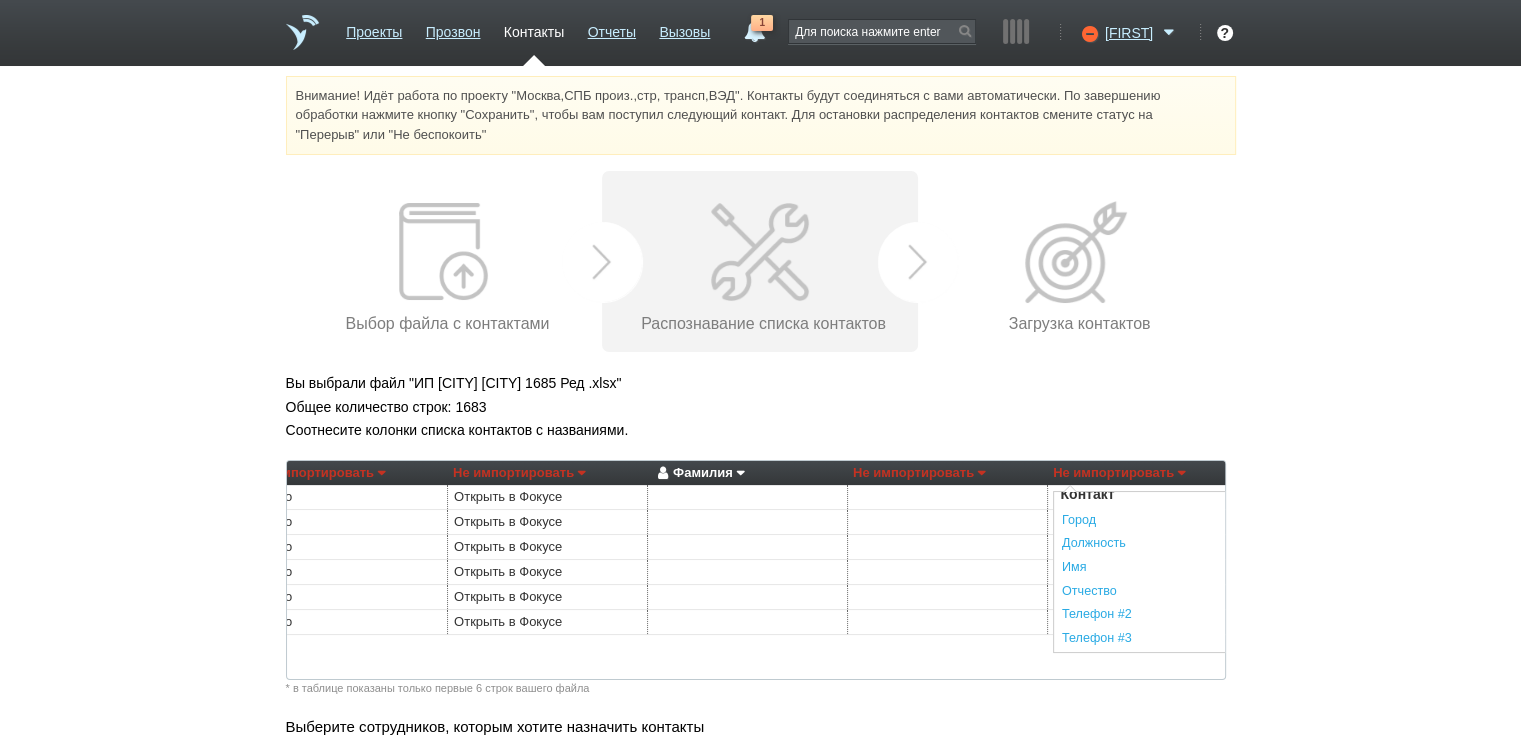 click on "Должность" at bounding box center [1153, 544] 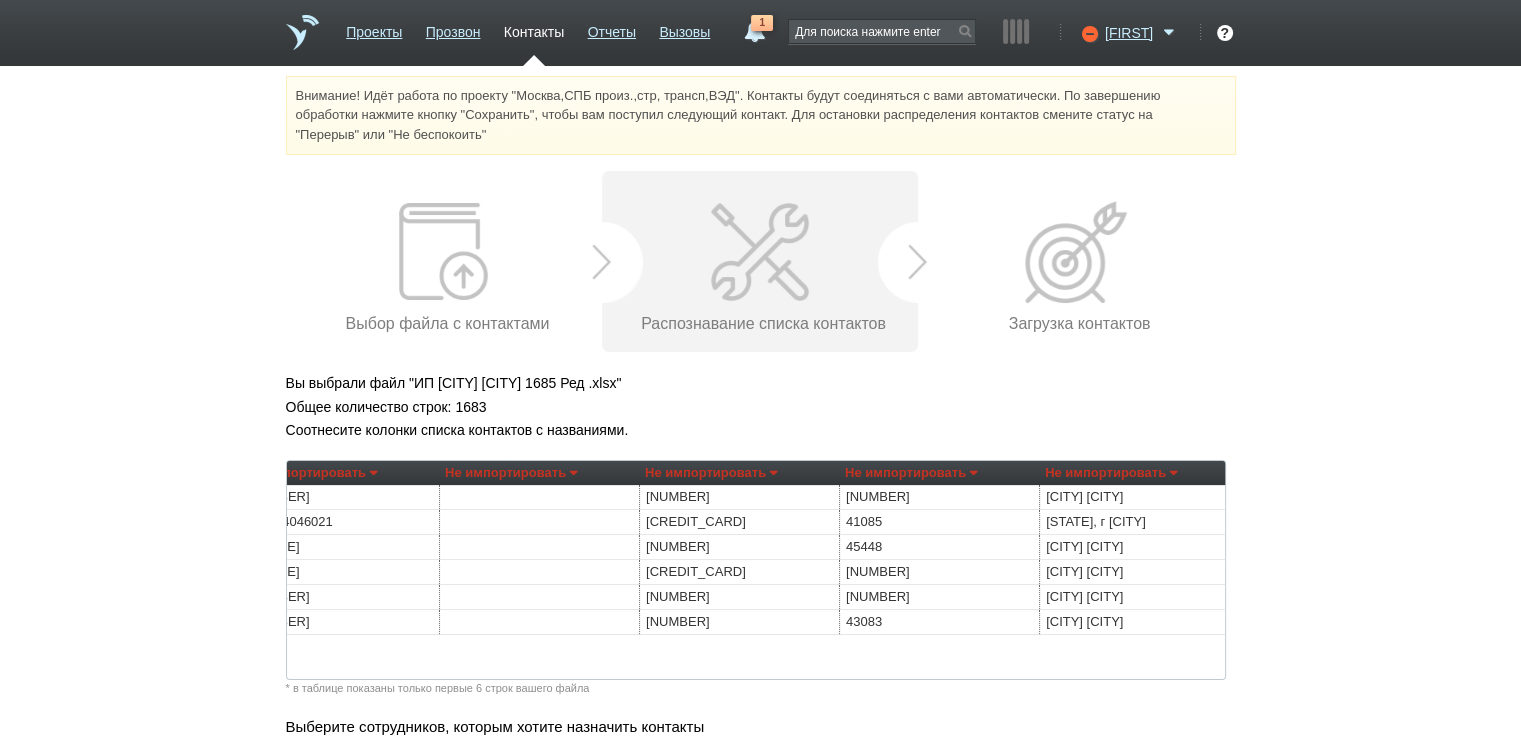 scroll, scrollTop: 0, scrollLeft: 0, axis: both 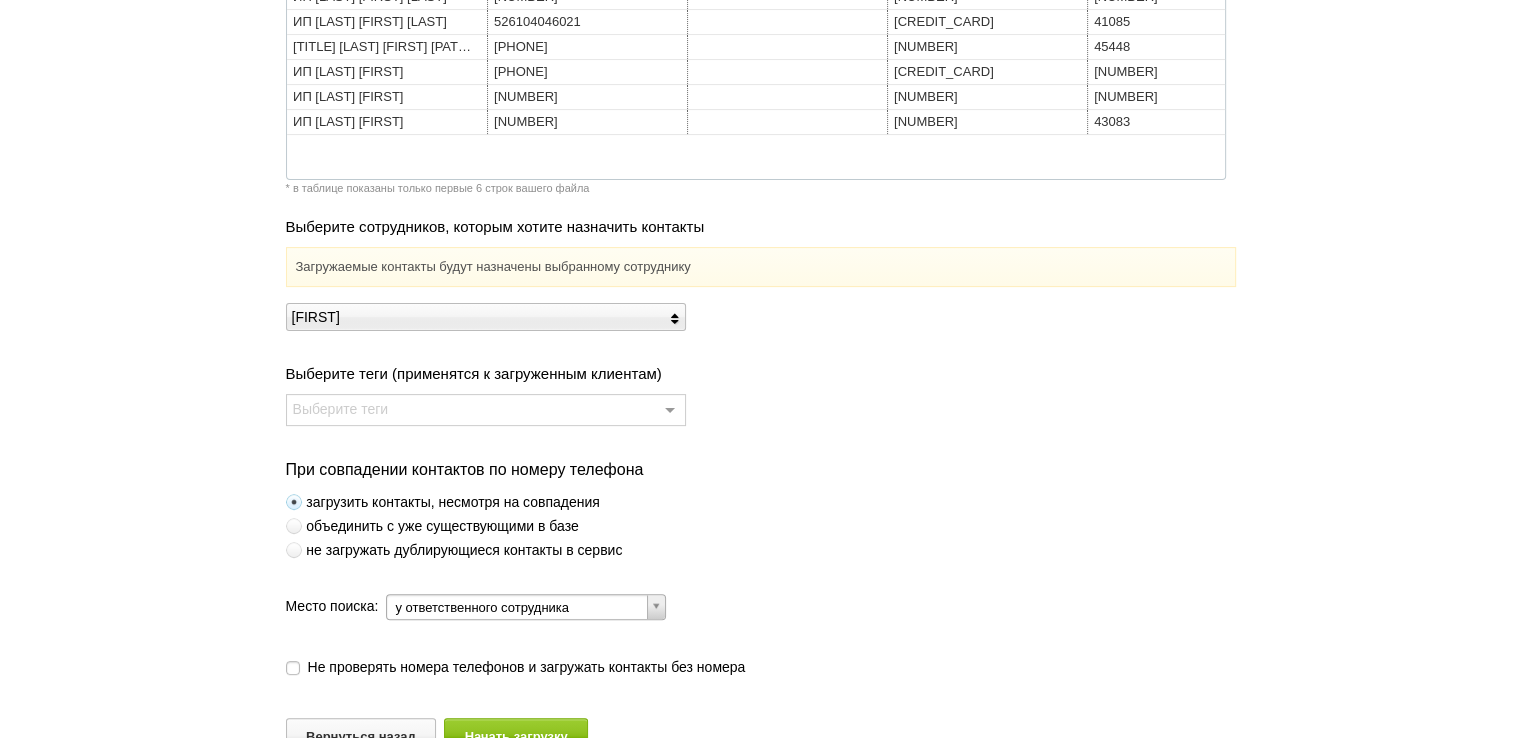 click at bounding box center [294, 550] 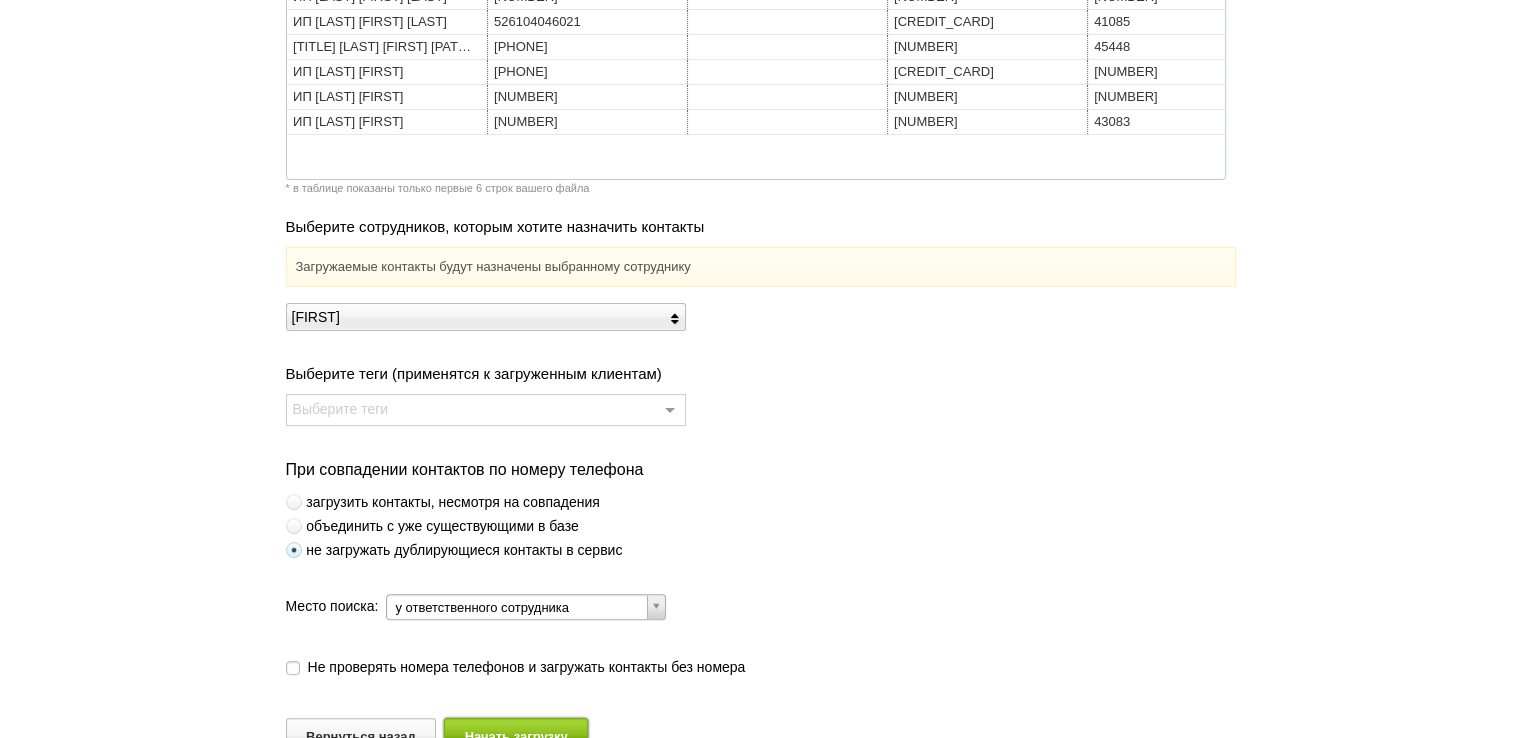 click on "Начать загрузку" at bounding box center (516, 736) 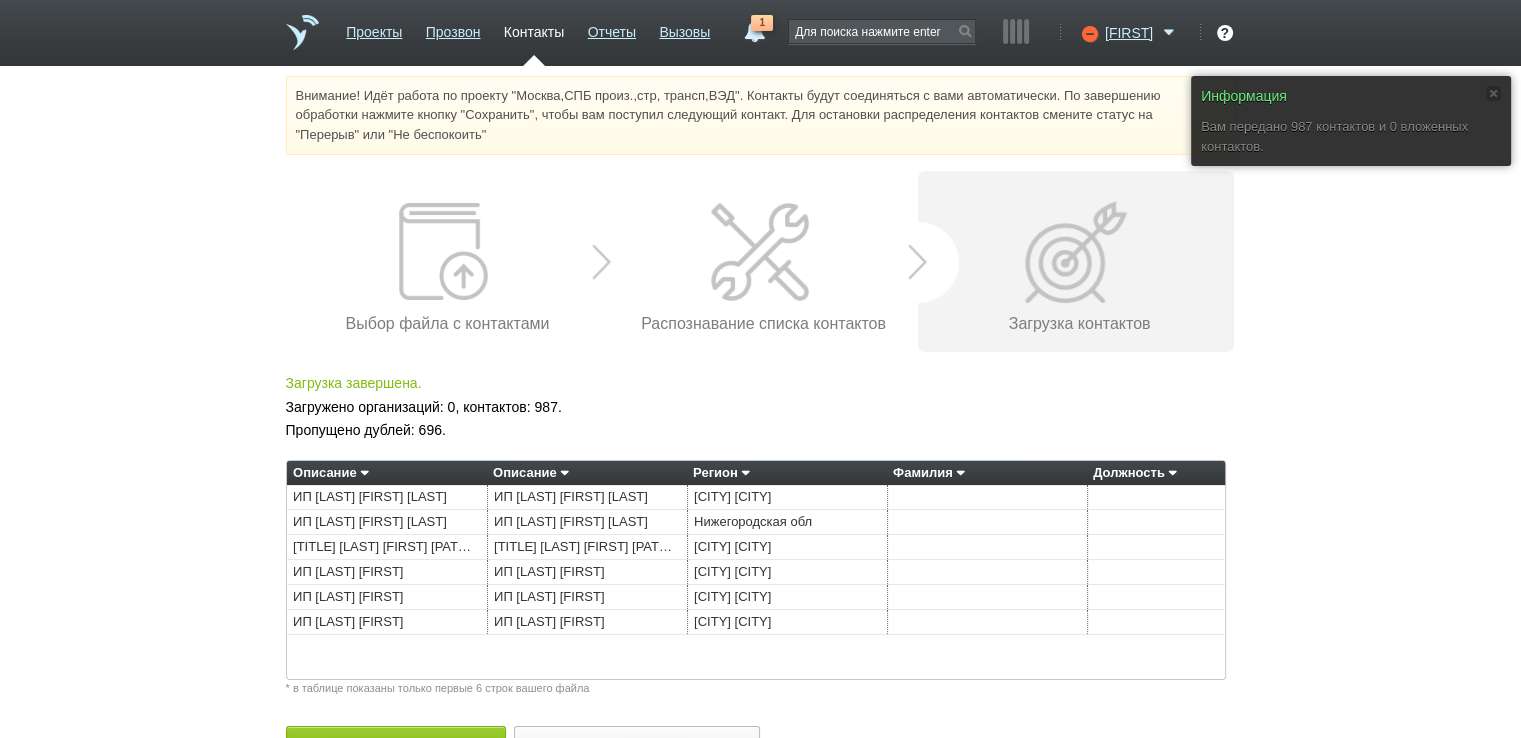 scroll, scrollTop: 55, scrollLeft: 0, axis: vertical 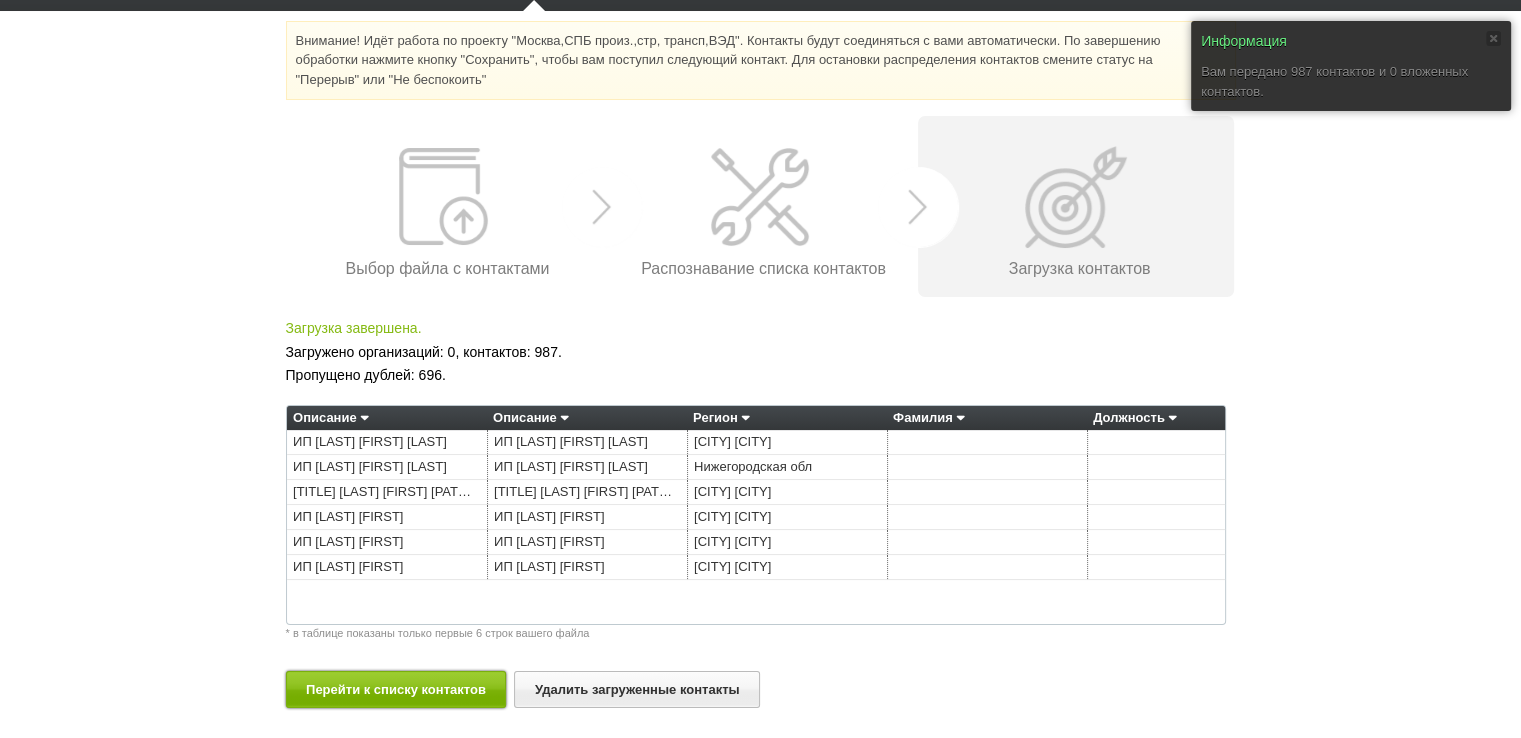 click on "Перейти к списку контактов" at bounding box center (396, 689) 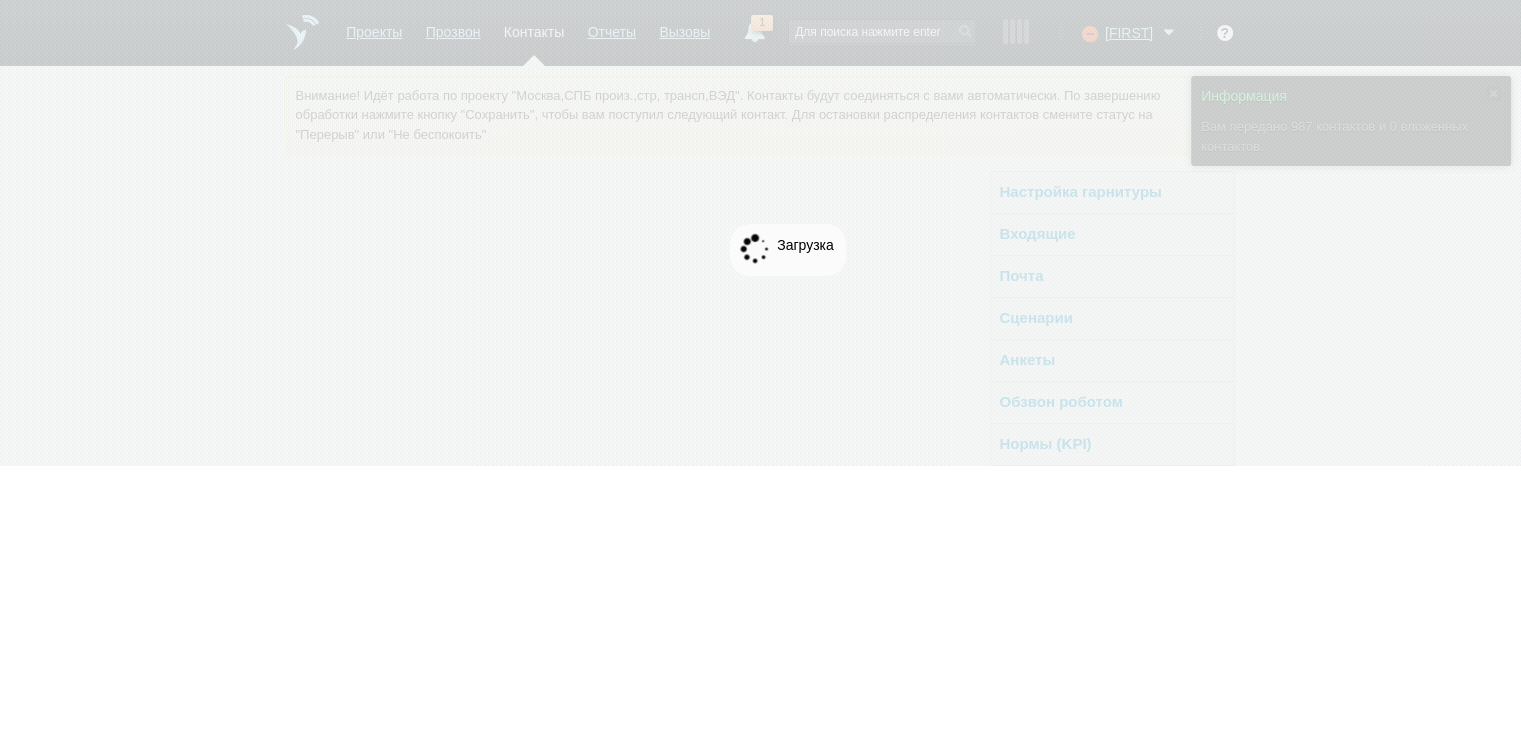 scroll, scrollTop: 0, scrollLeft: 0, axis: both 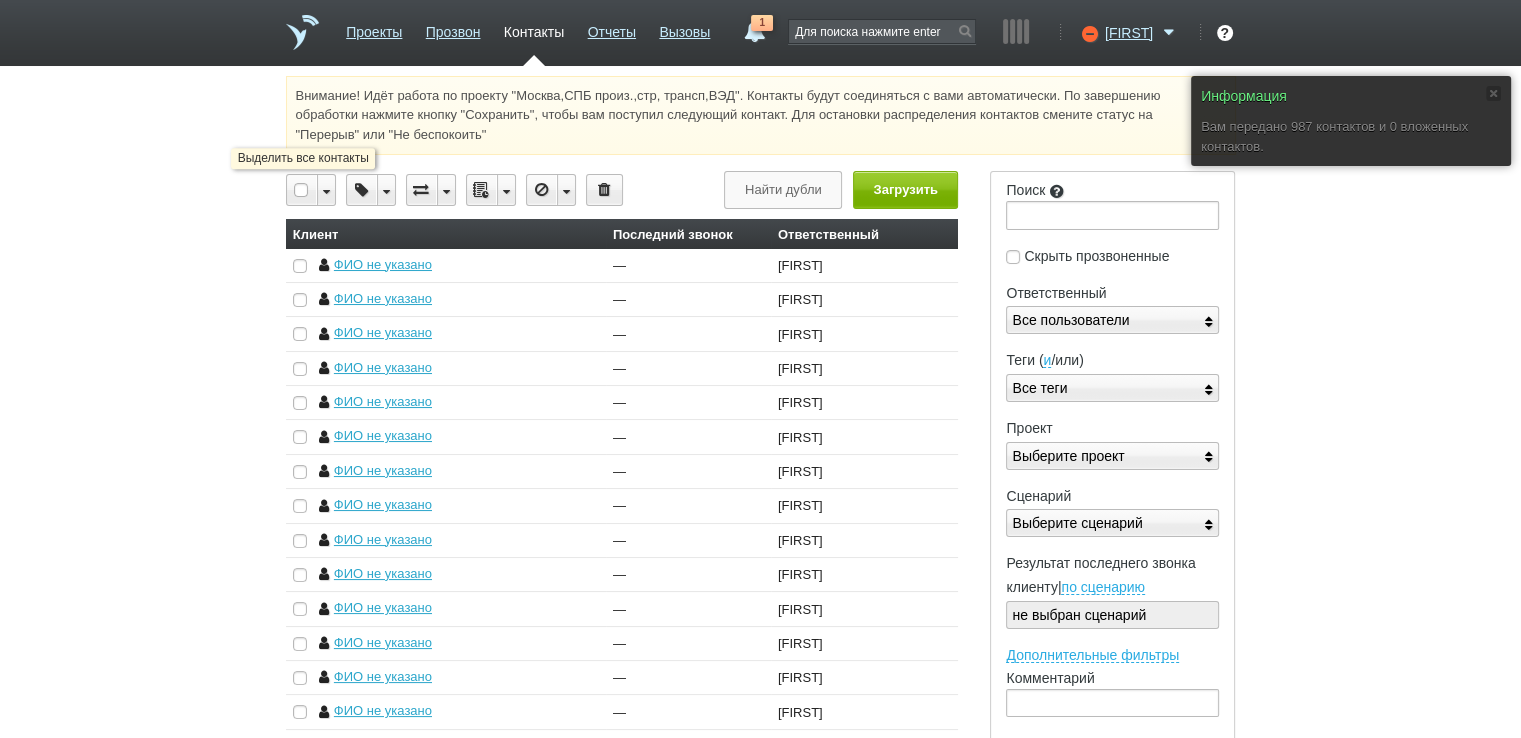 click at bounding box center (302, 190) 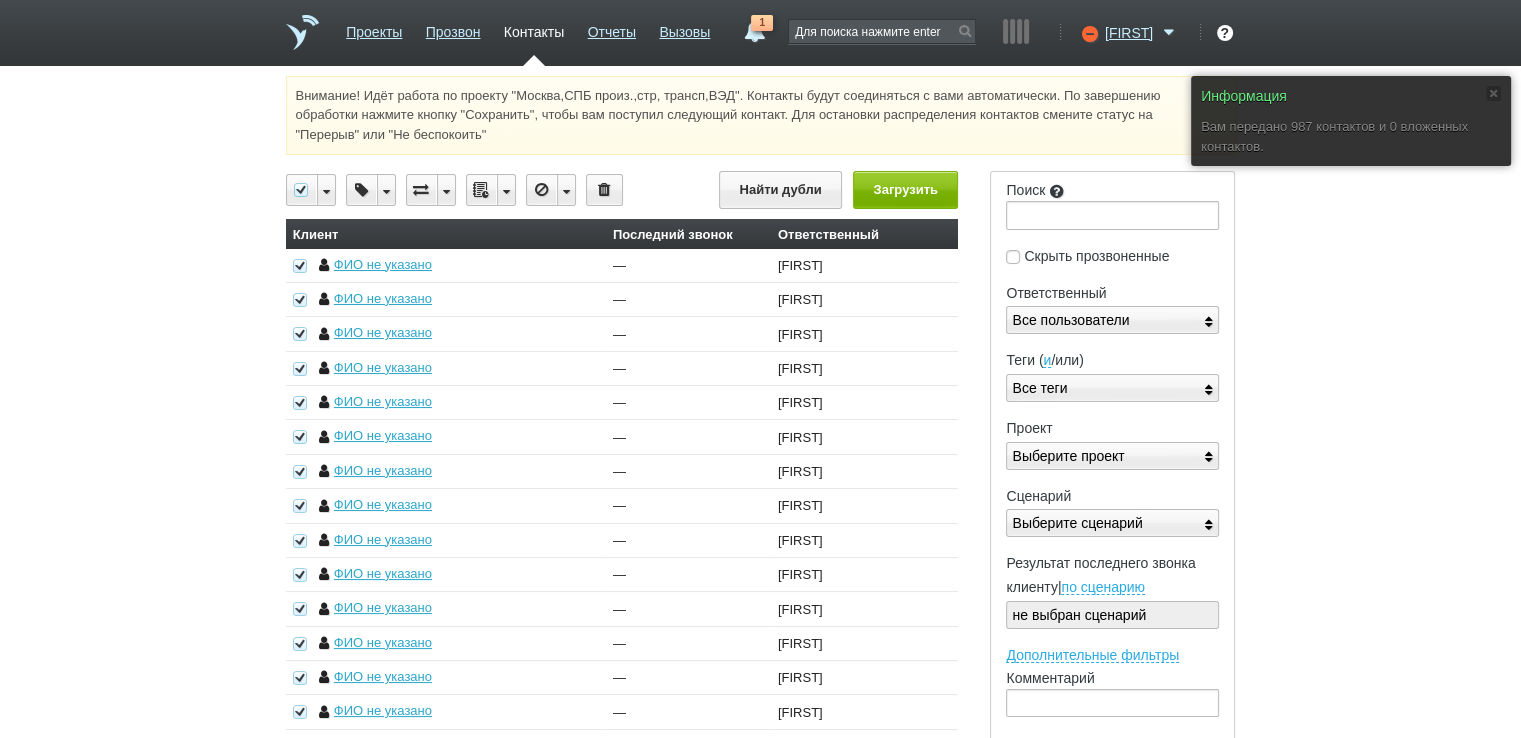 click at bounding box center [506, 190] 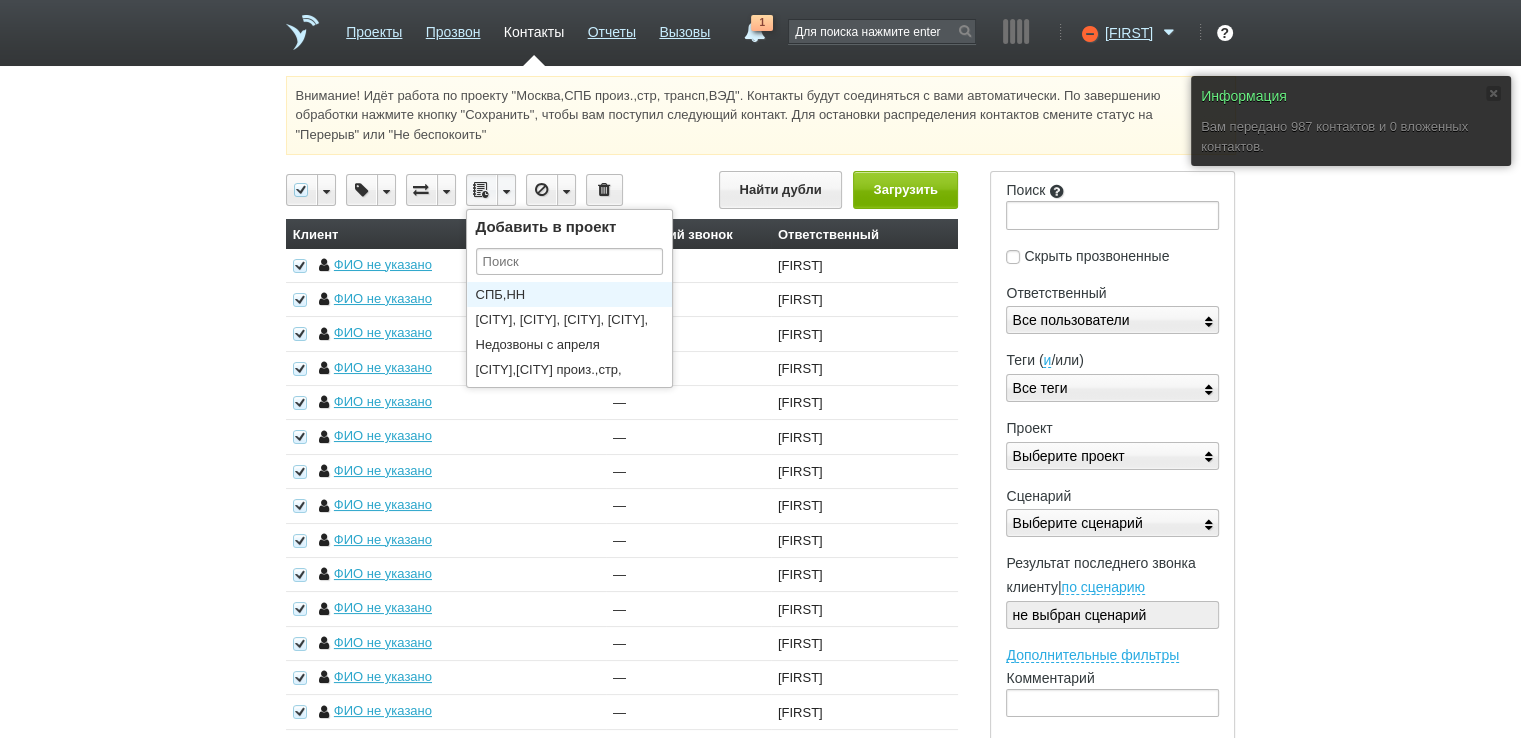 click on "СПБ,НН" at bounding box center (574, 294) 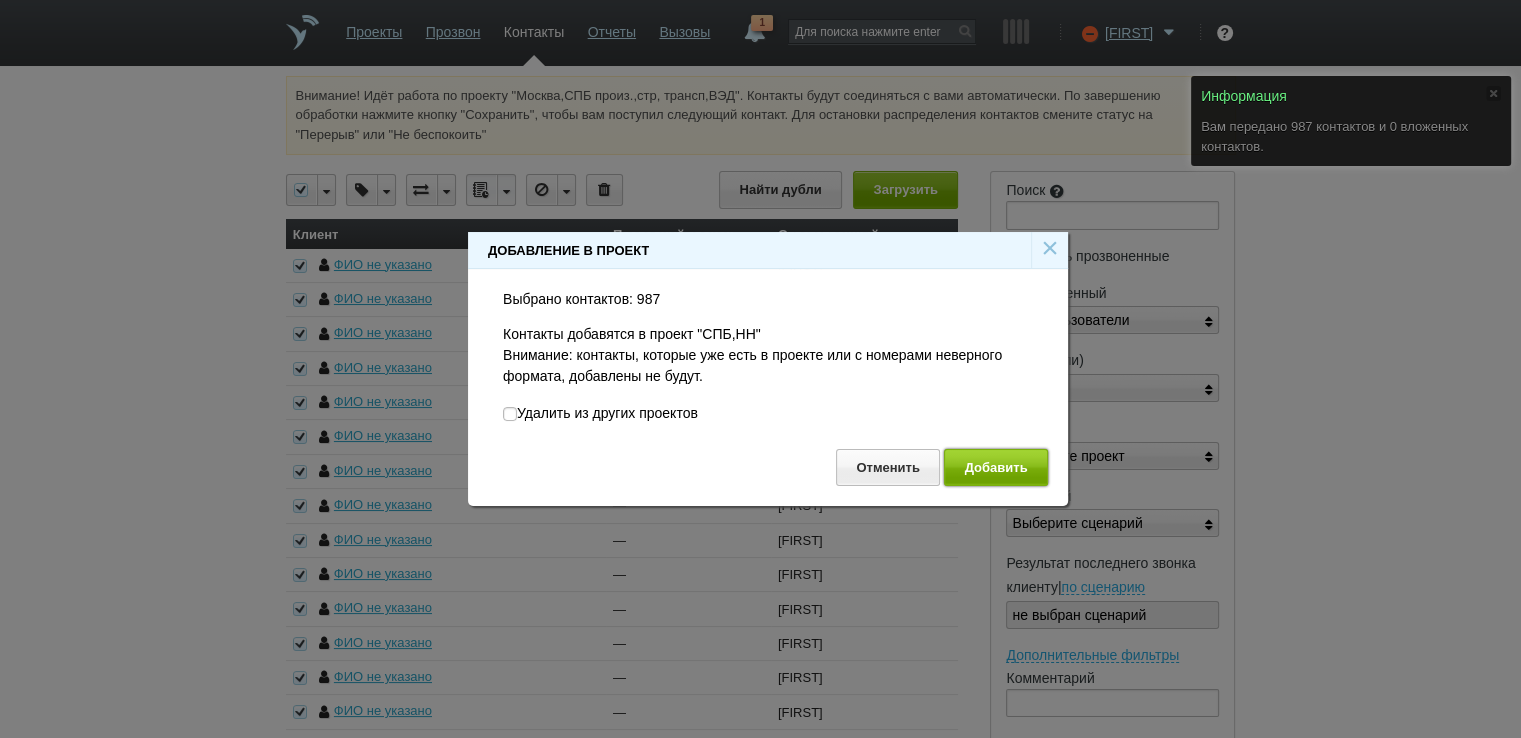 click on "Добавить" at bounding box center (996, 467) 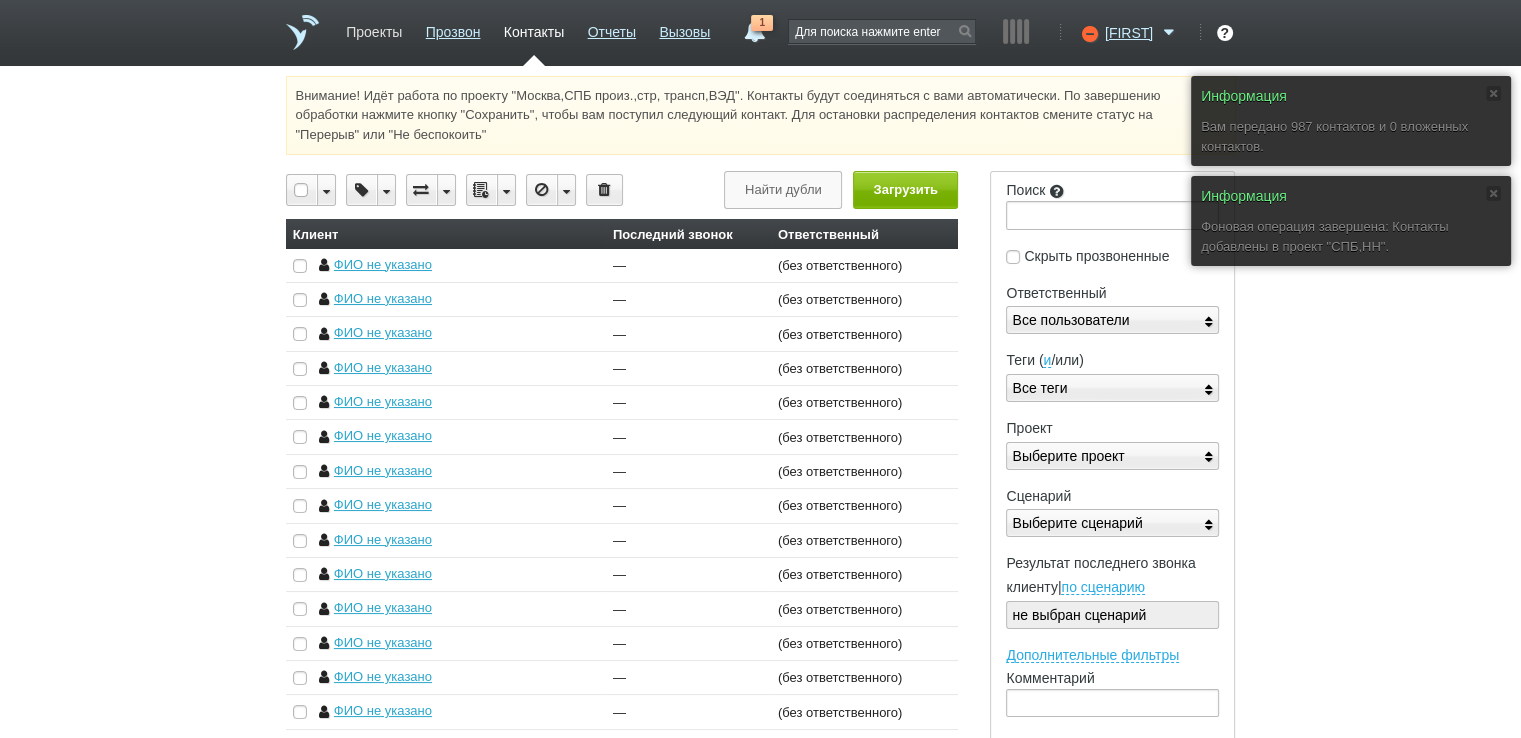 click on "Проекты" at bounding box center [374, 28] 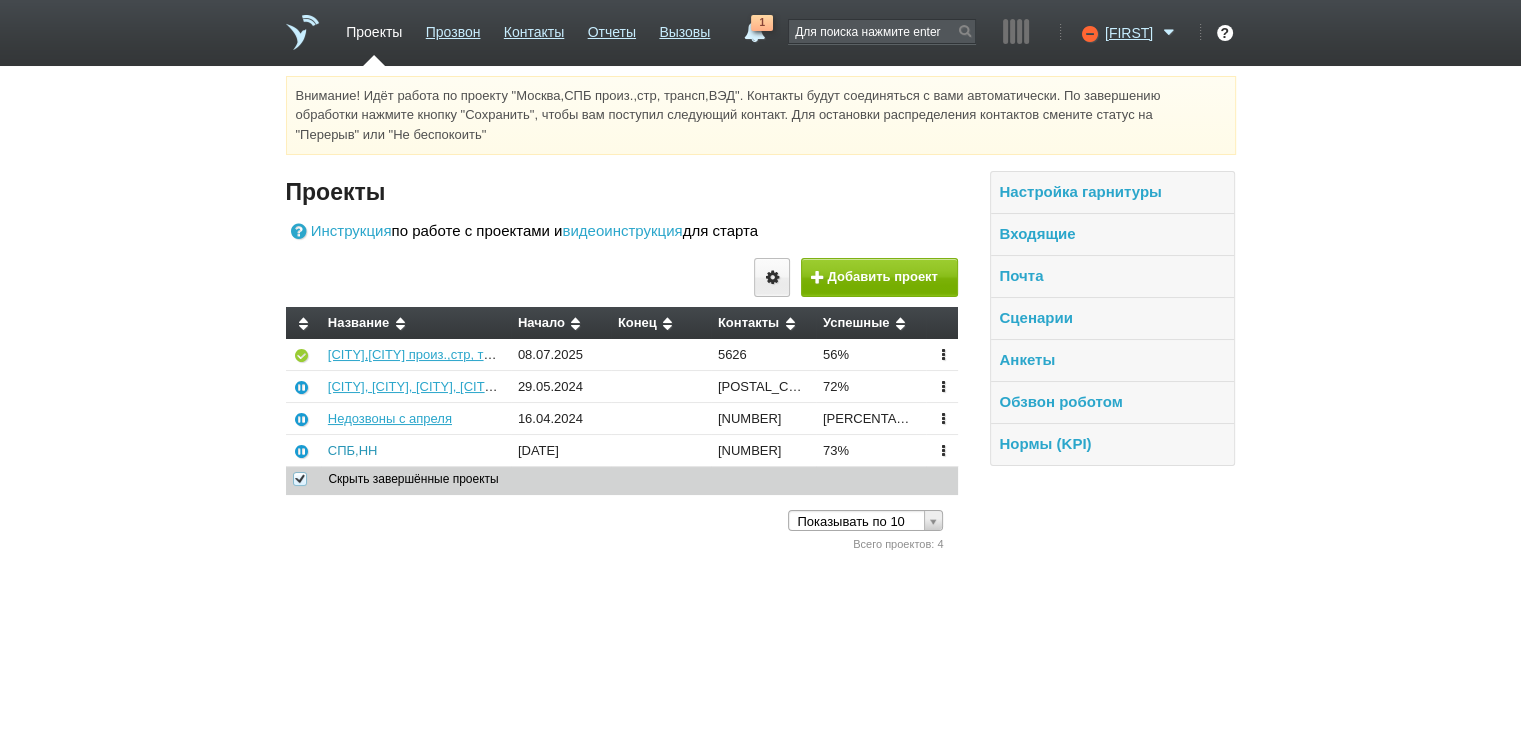click on "СПБ,НН" at bounding box center [353, 450] 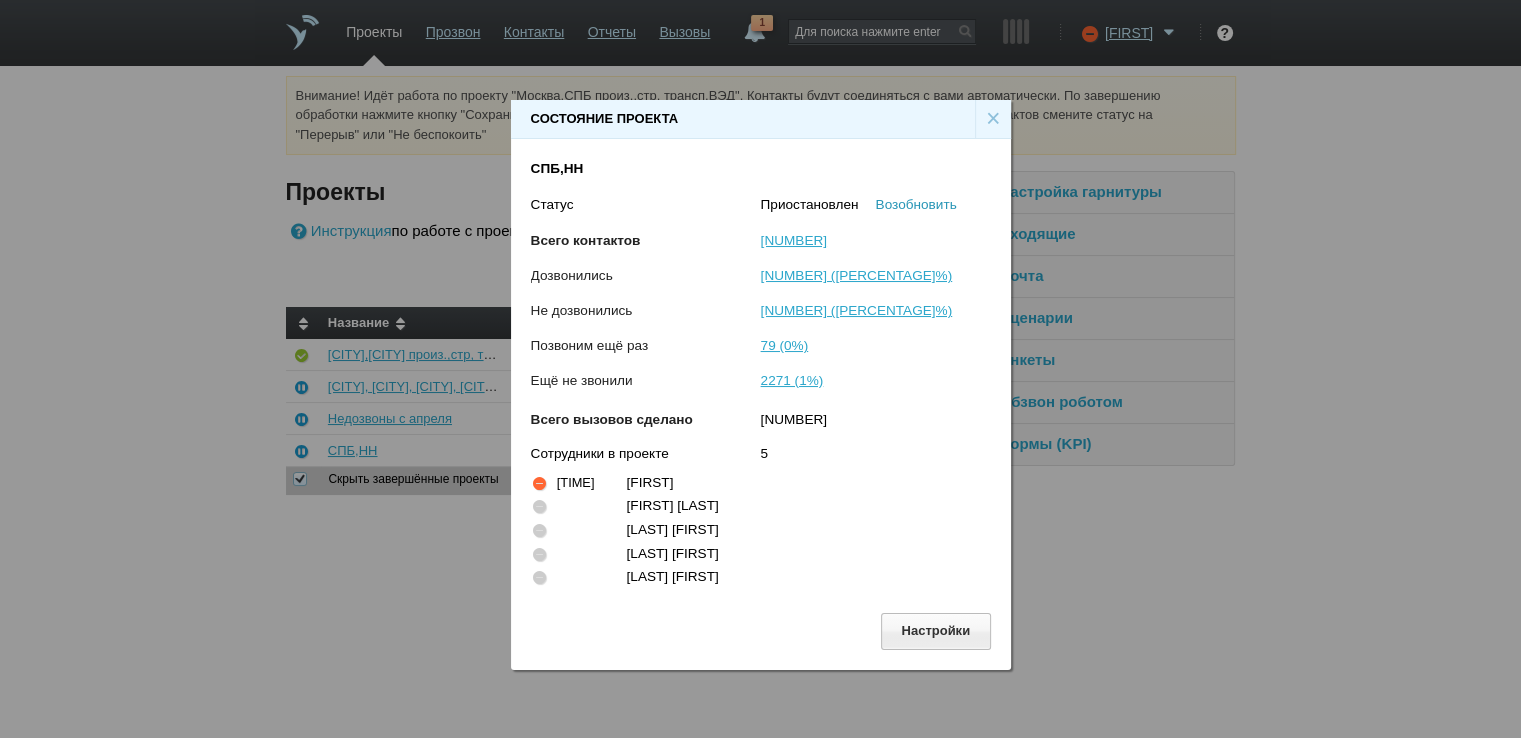 click on "Возобновить" at bounding box center [916, 204] 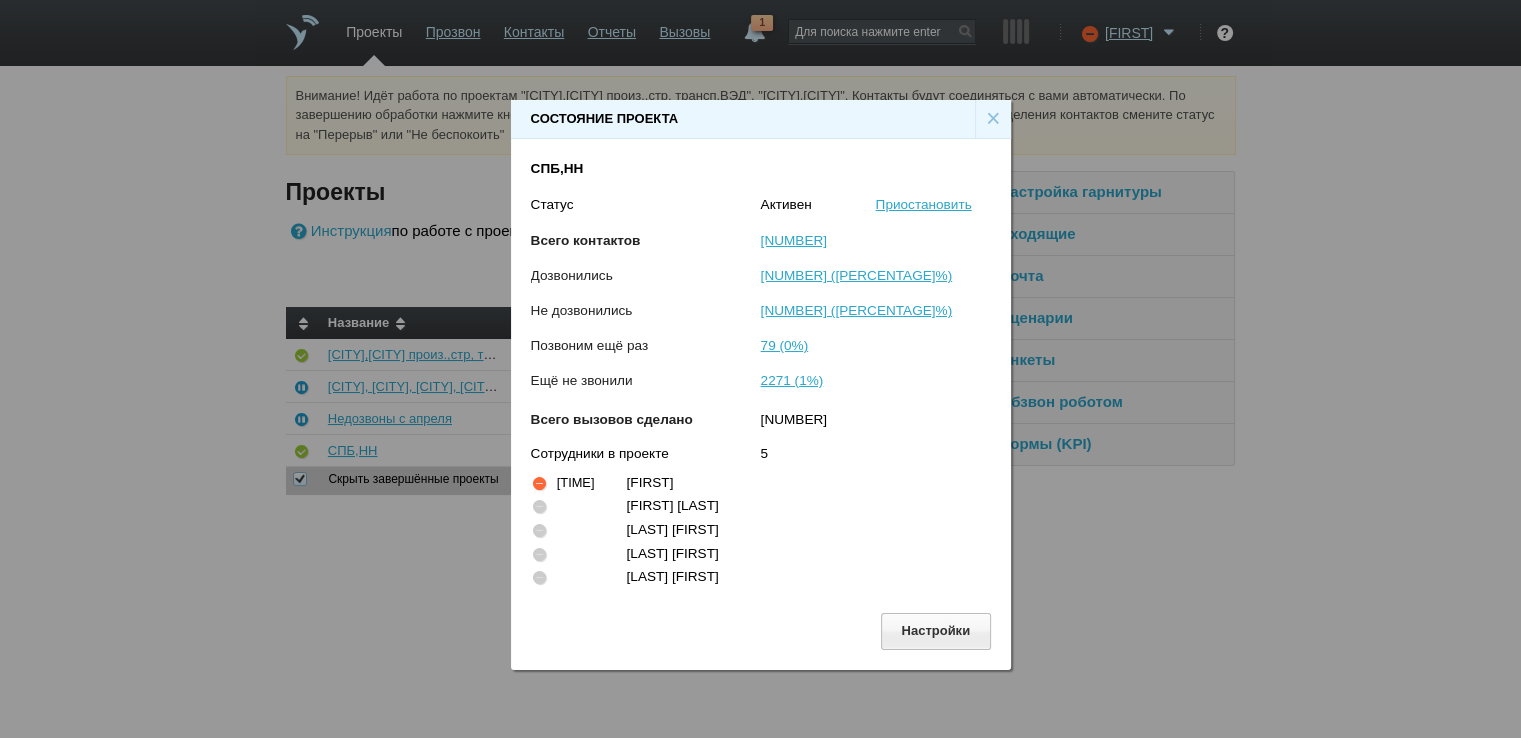click on "×" at bounding box center [993, 119] 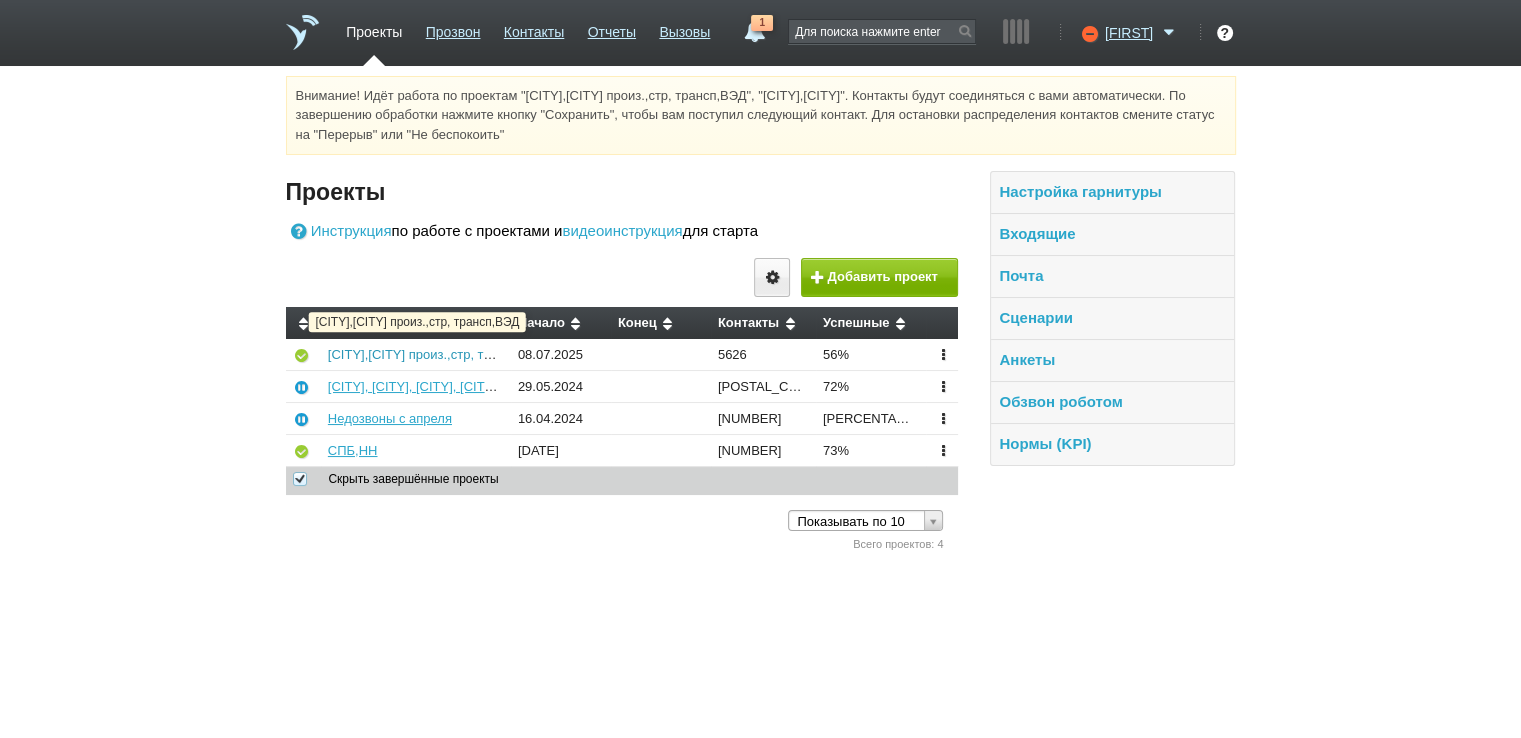 click on "[CITY],[CITY] произ.,стр, трансп,ВЭД" at bounding box center (438, 354) 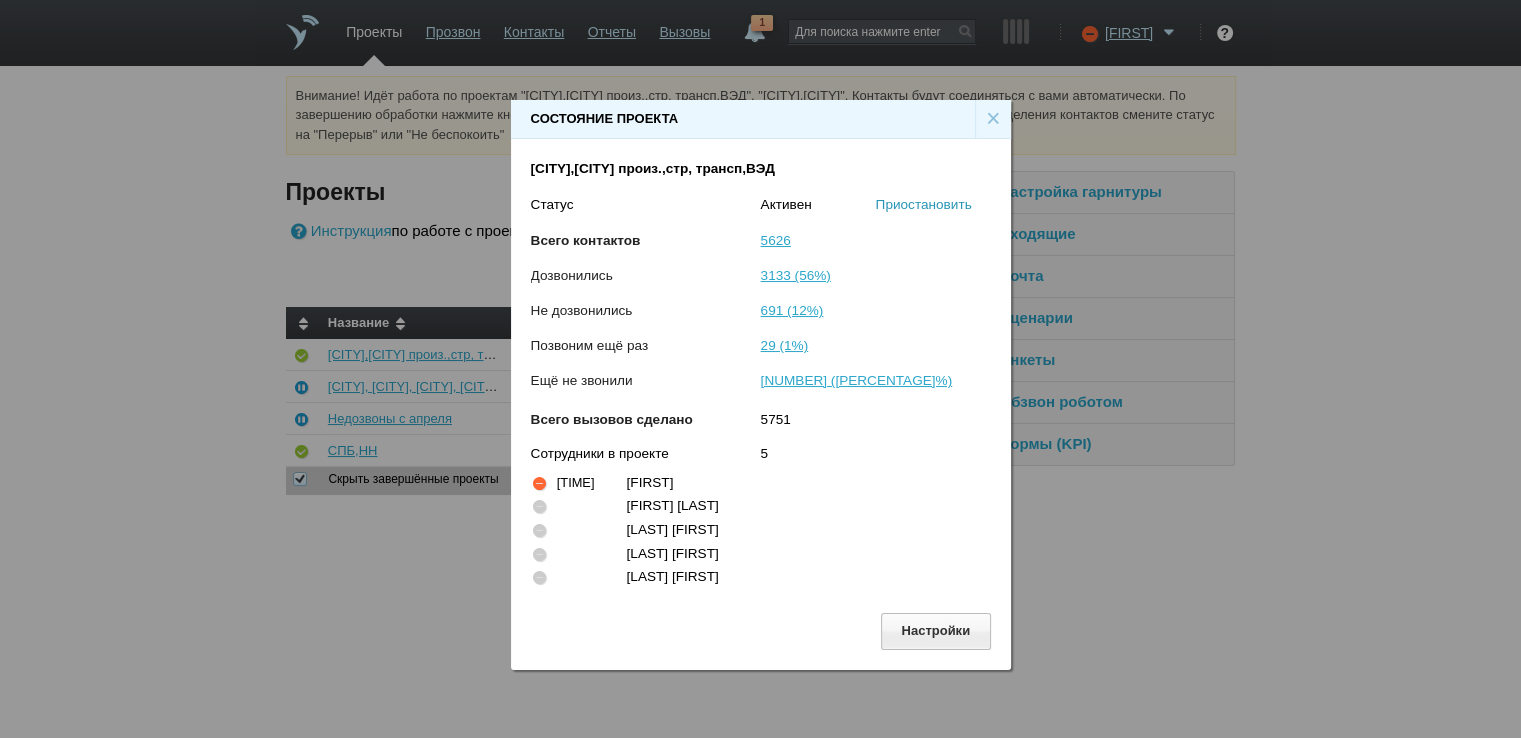 click on "Приостановить" at bounding box center (924, 204) 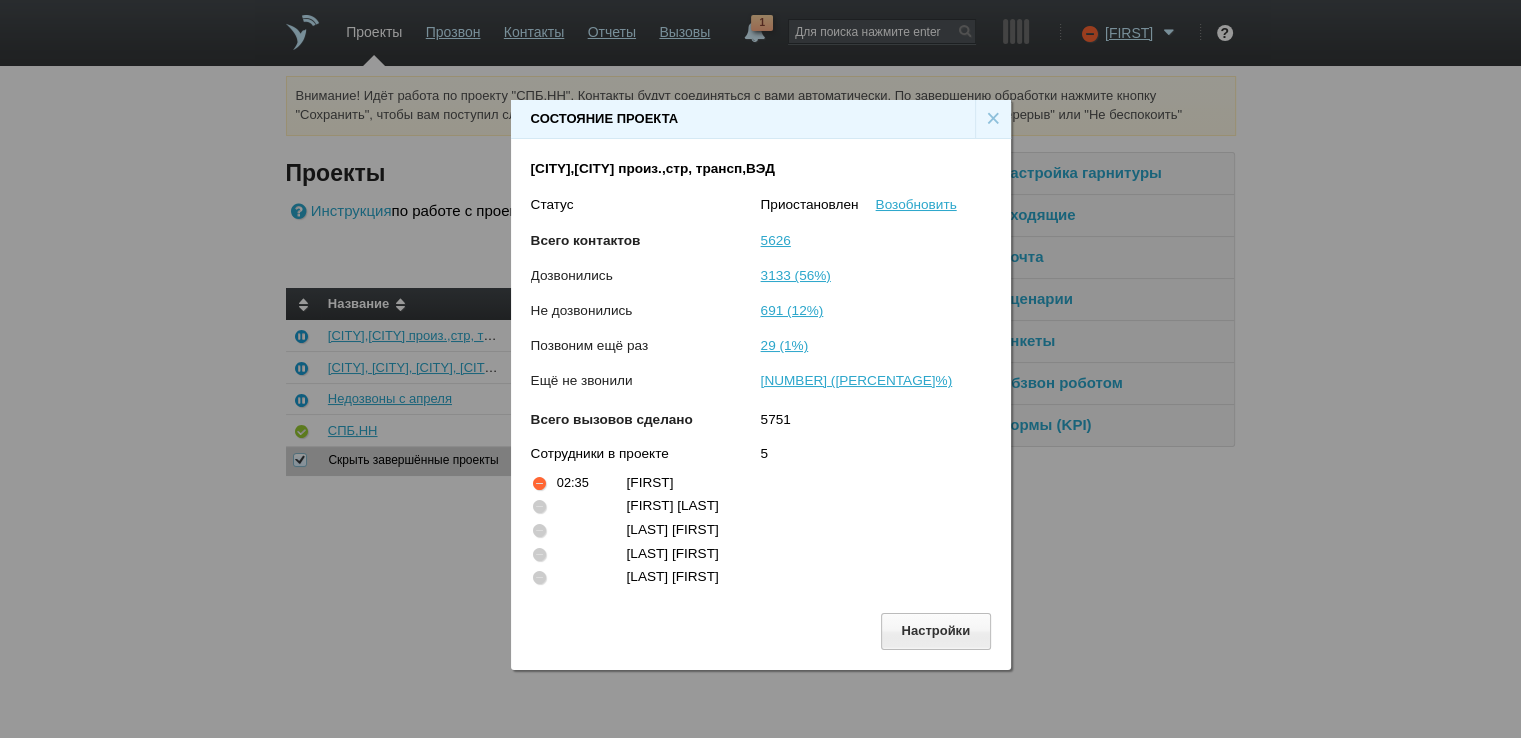click on "×" at bounding box center (993, 119) 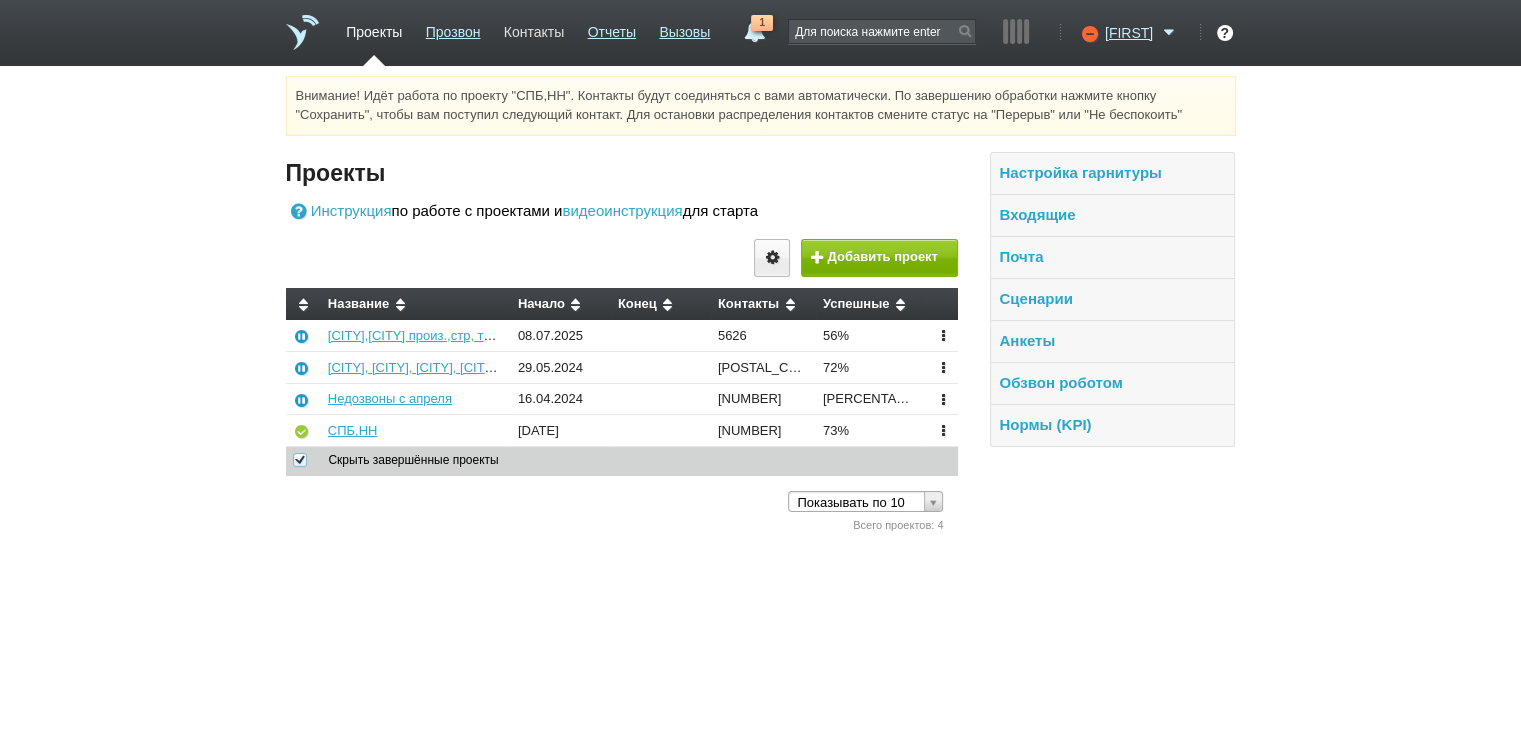 click on "Контакты" at bounding box center (534, 28) 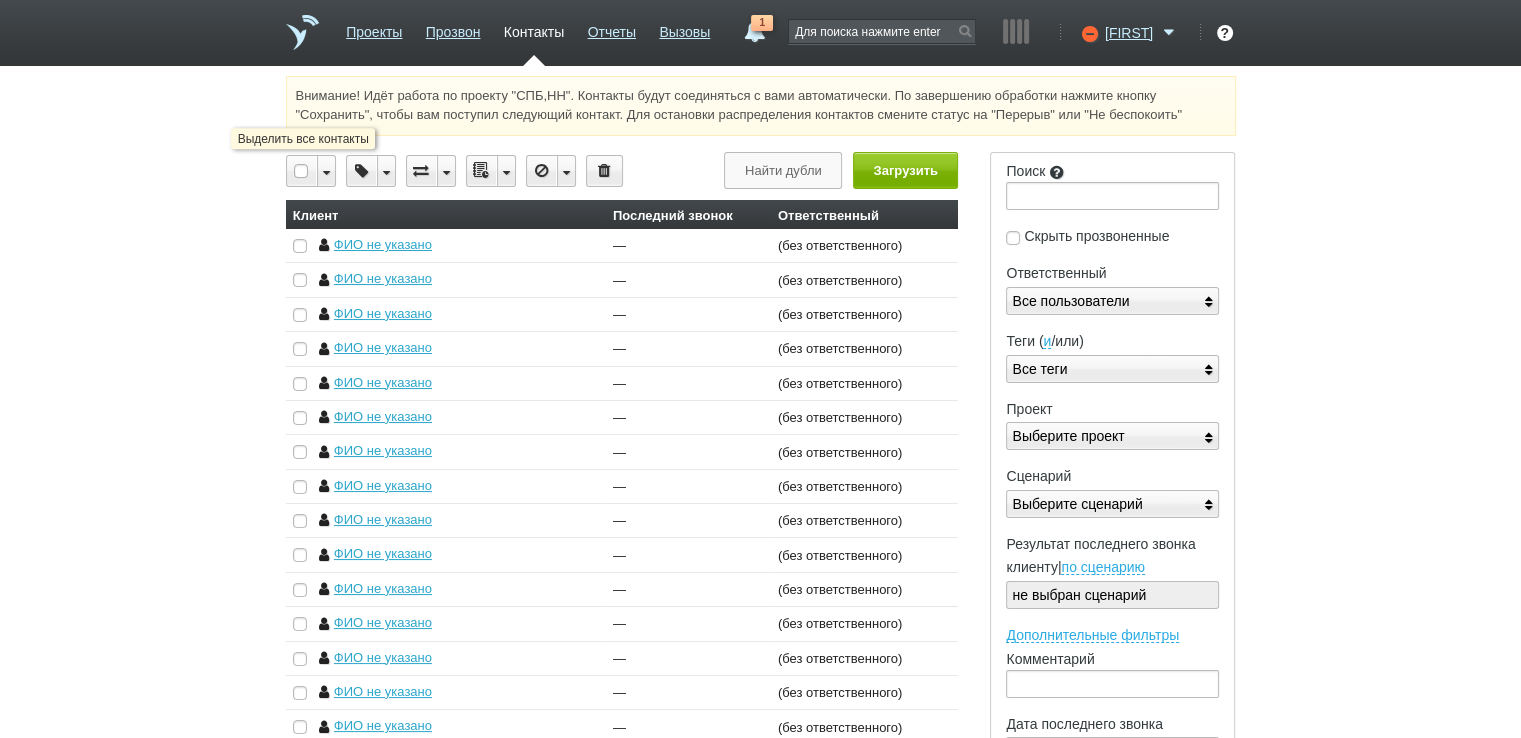 click at bounding box center [302, 171] 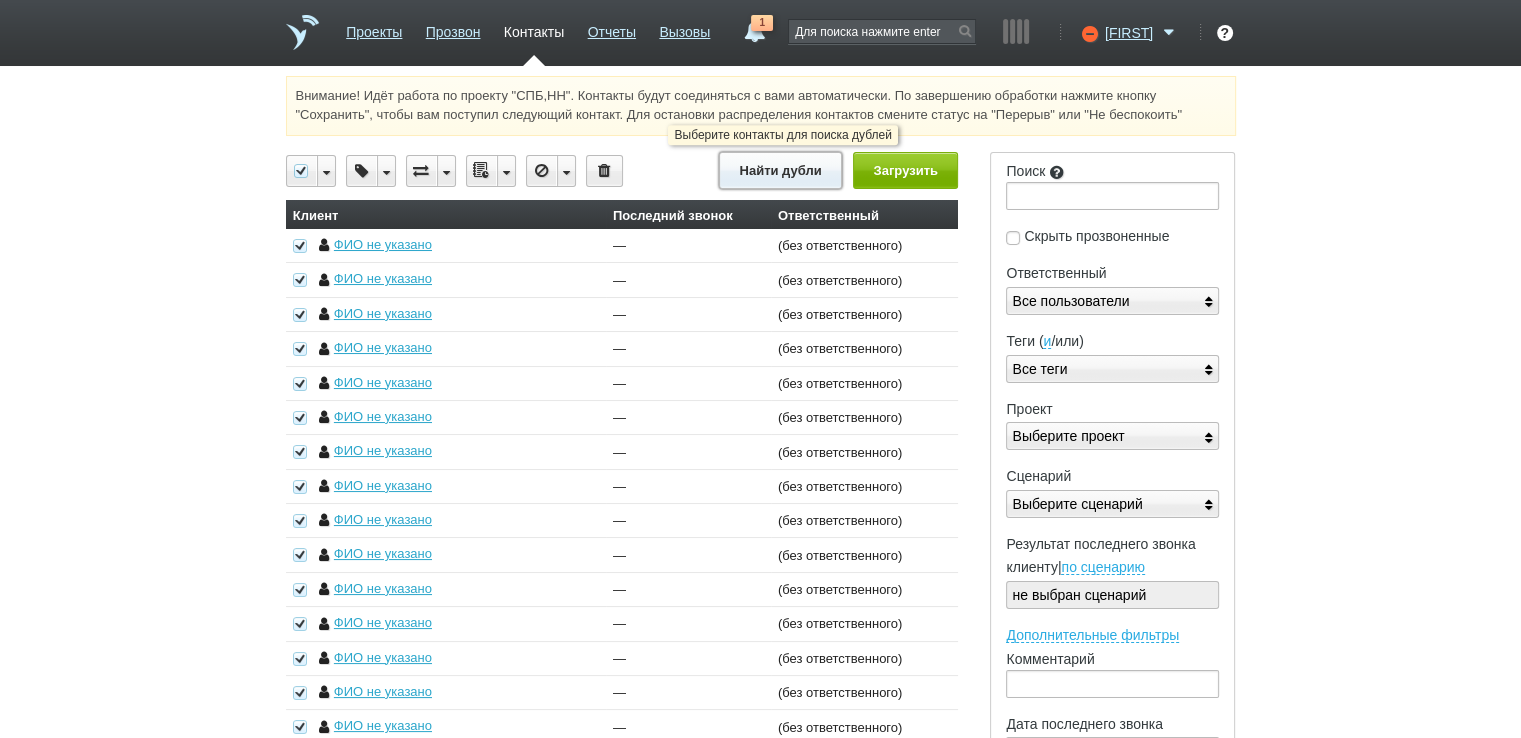 click on "Найти дубли" at bounding box center (780, 170) 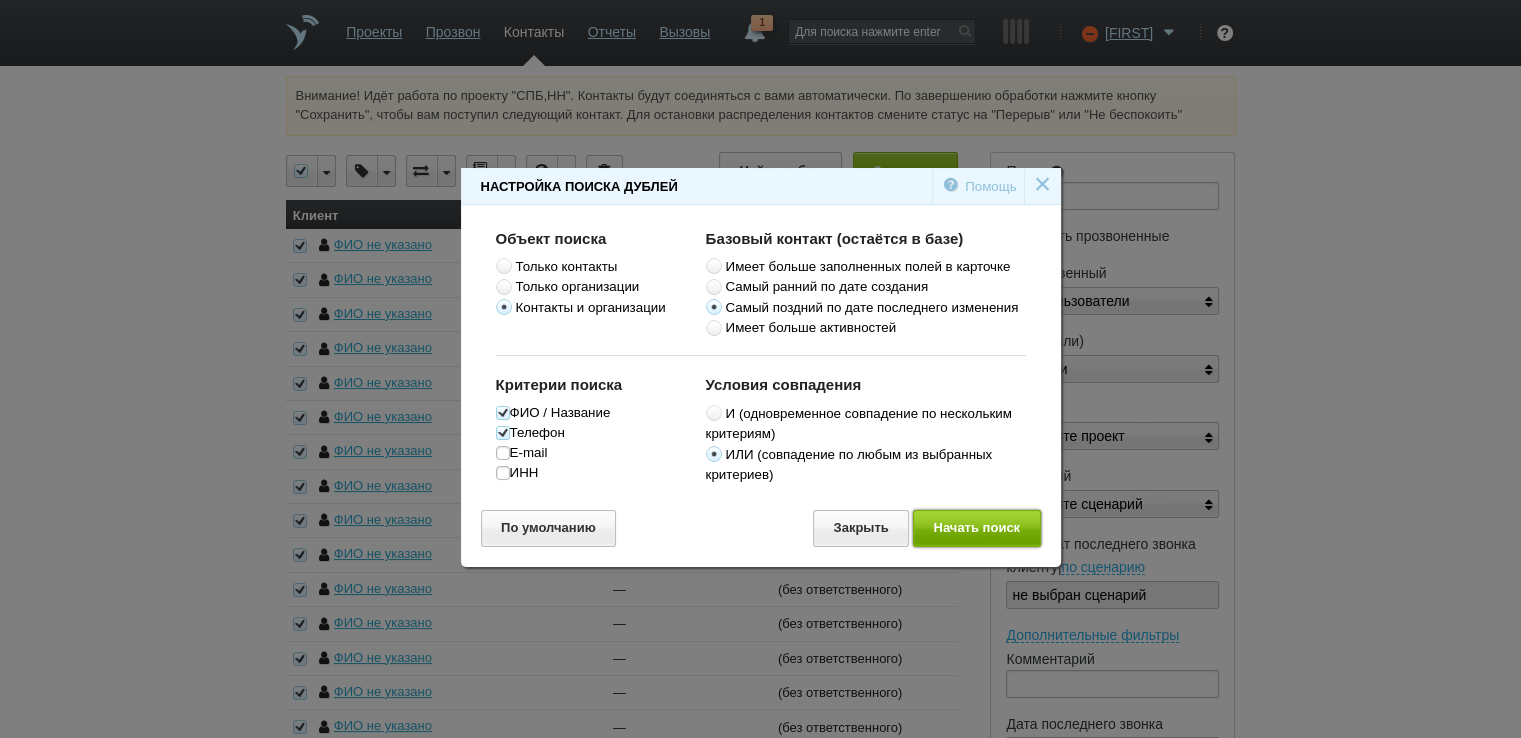 click on "Начать поиск" at bounding box center [977, 528] 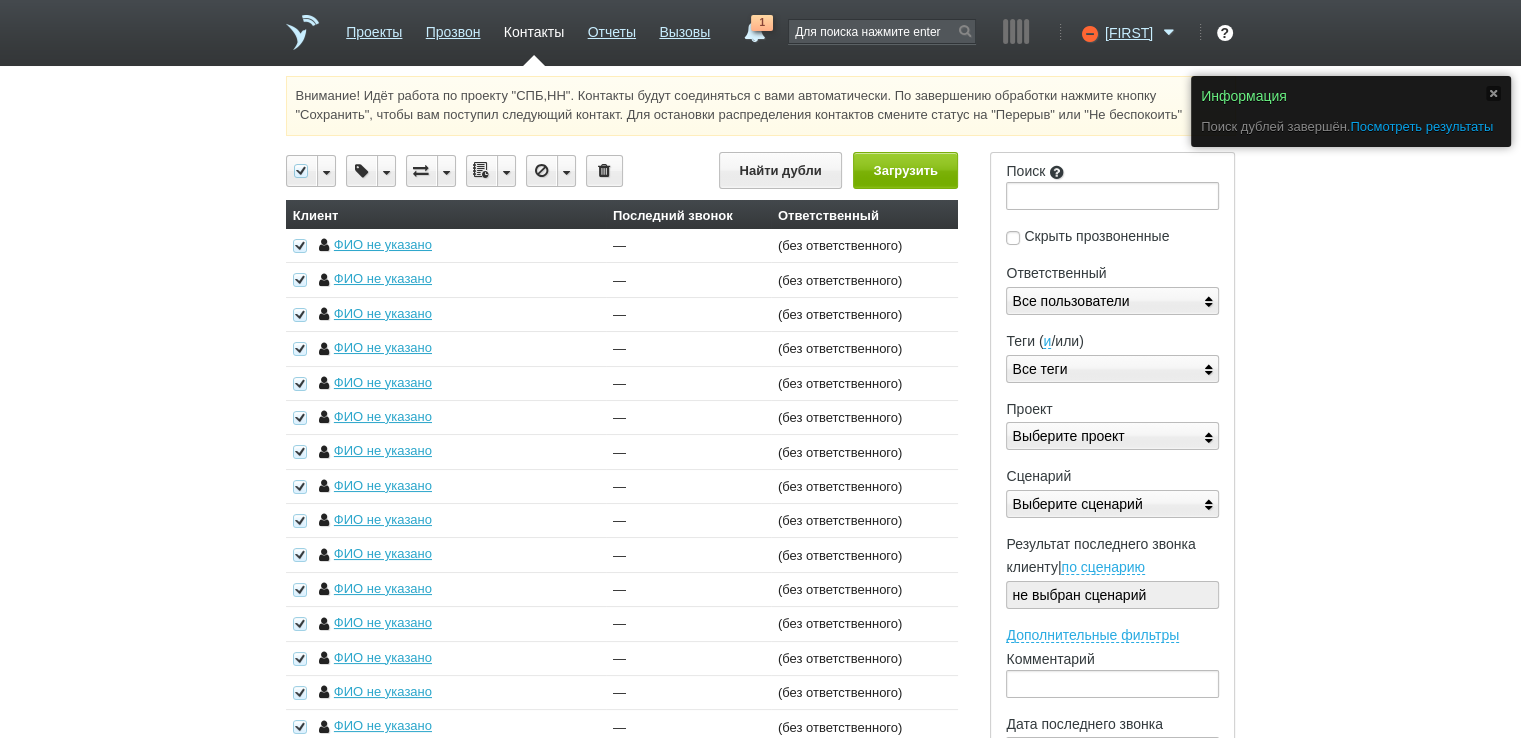 click on "Посмотреть результаты" at bounding box center (1421, 126) 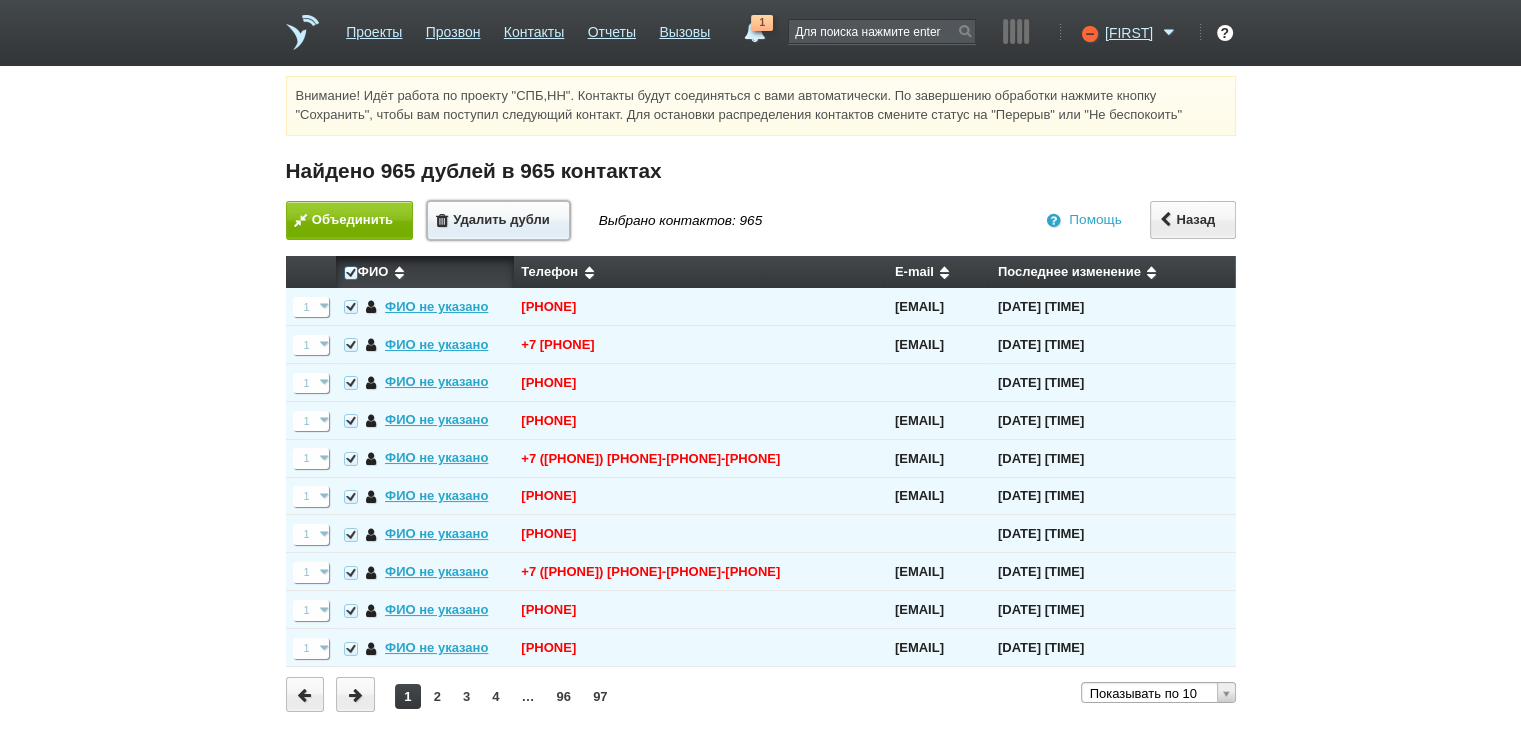 click on "Удалить дубли" at bounding box center [498, 220] 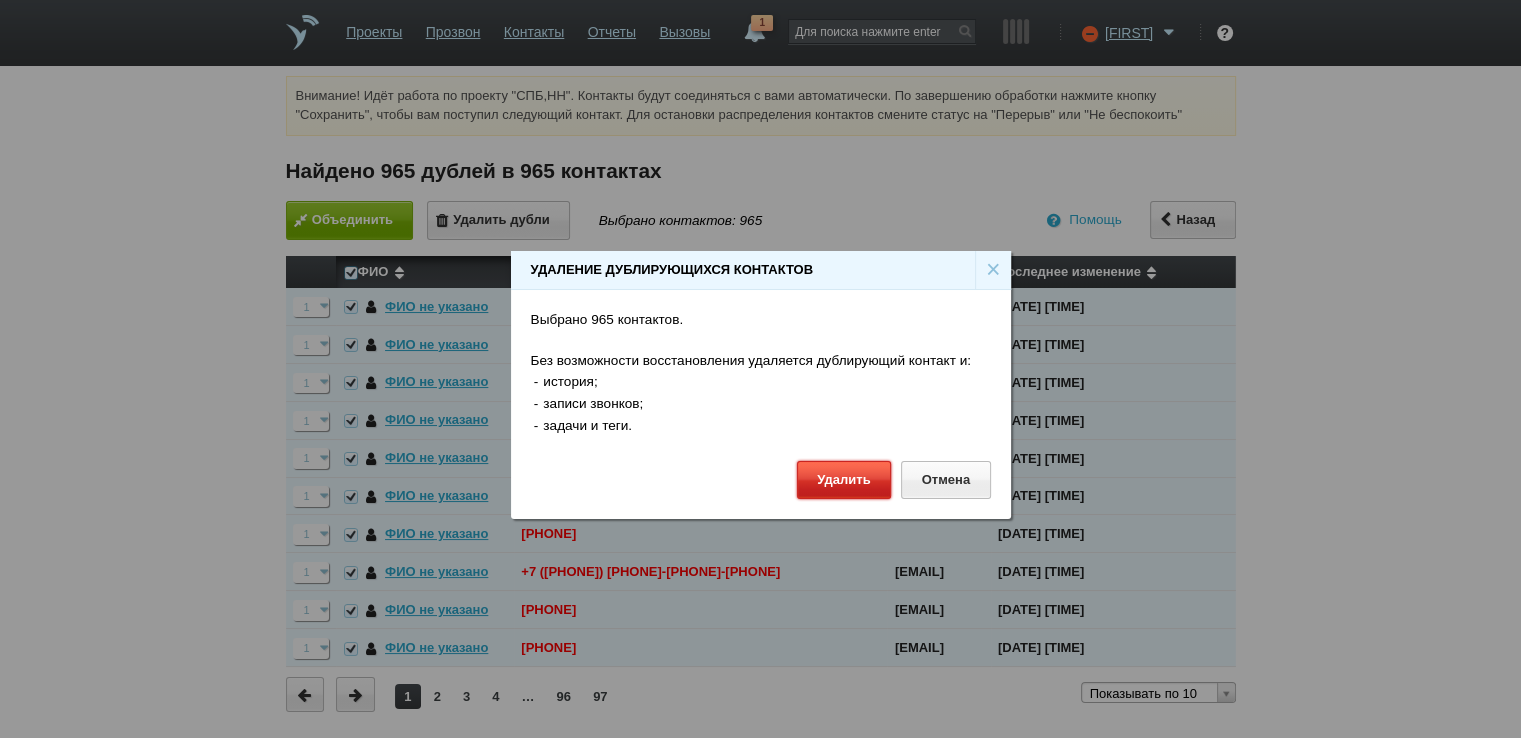 click on "Удалить" at bounding box center (844, 479) 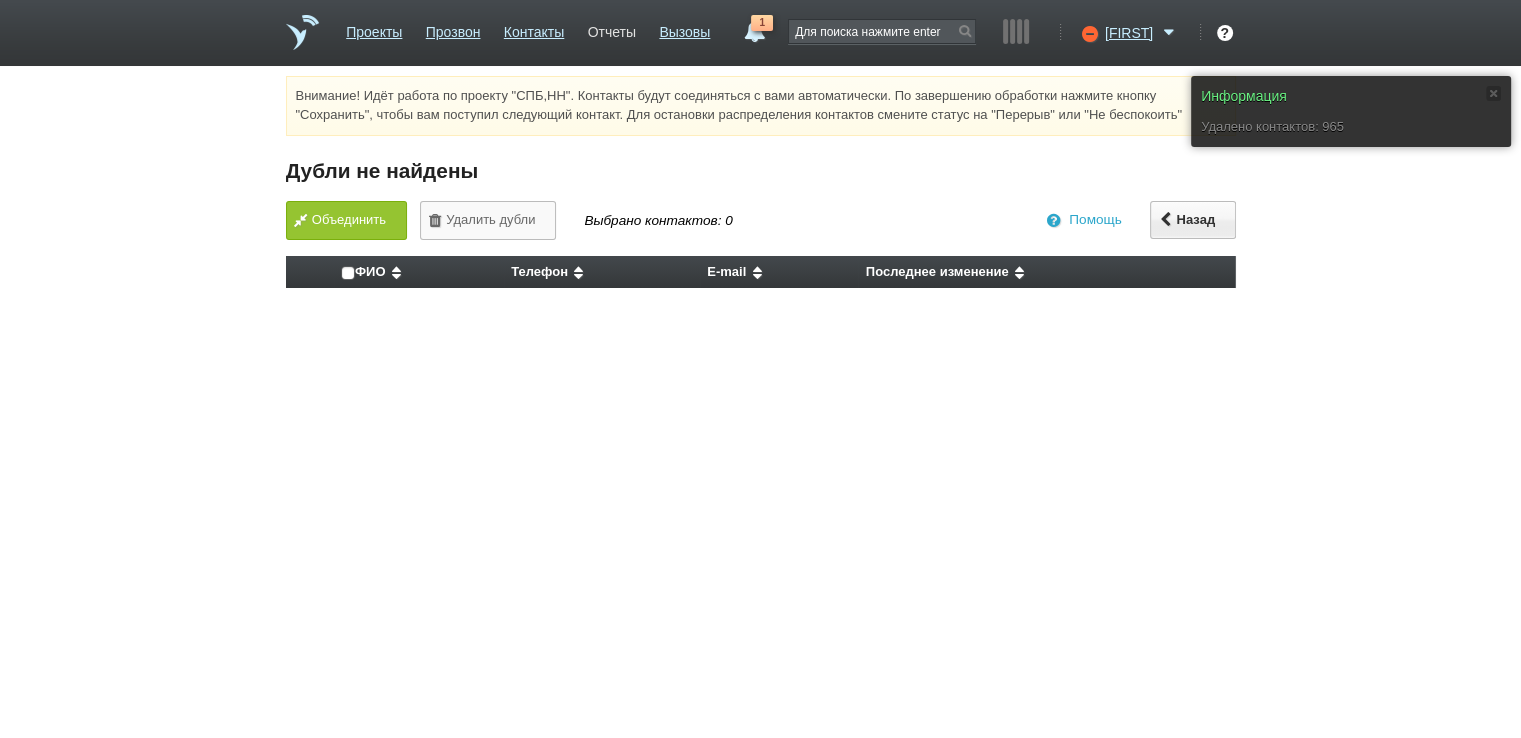 click on "Отчеты" at bounding box center (612, 28) 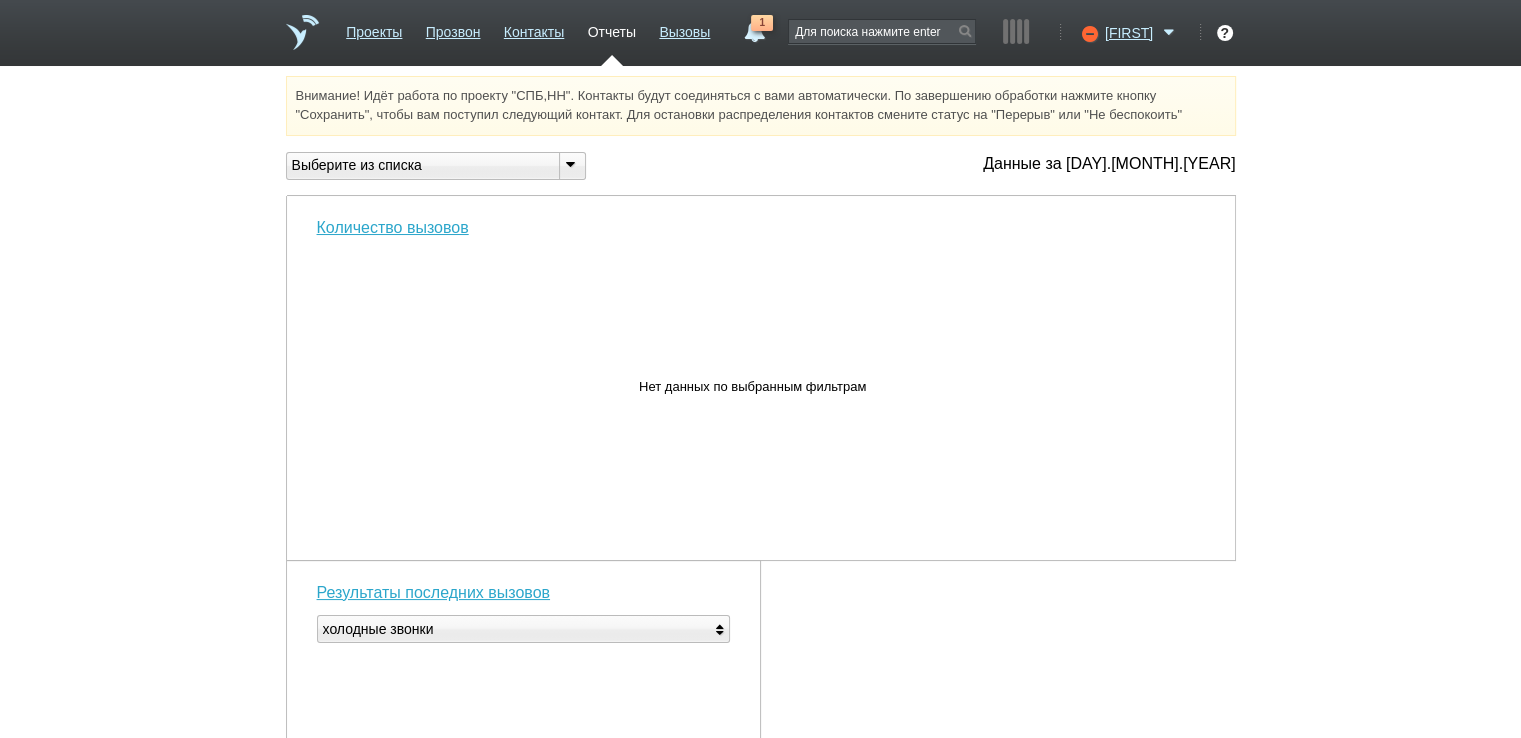 click at bounding box center [571, 164] 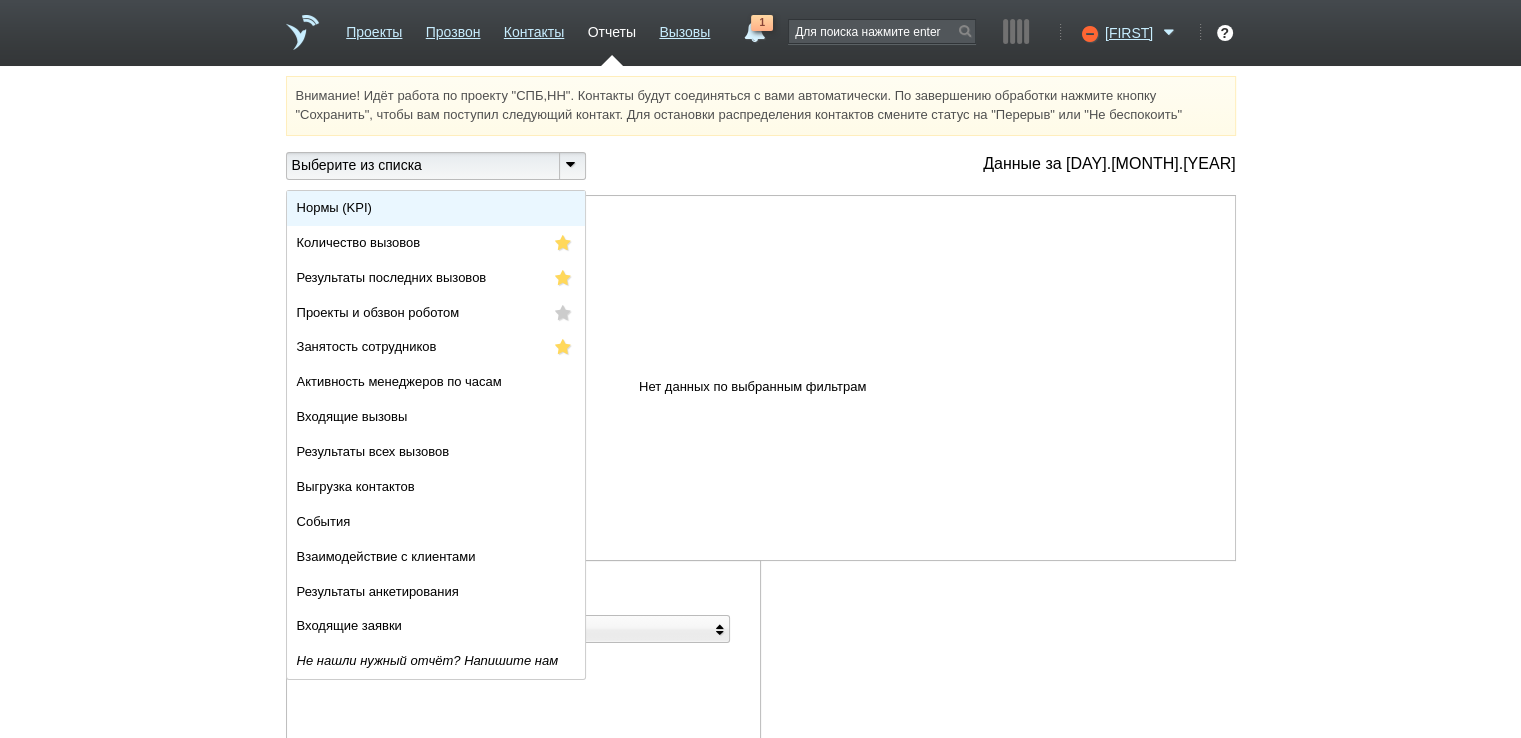 click on "Нормы (KPI)" at bounding box center (436, 208) 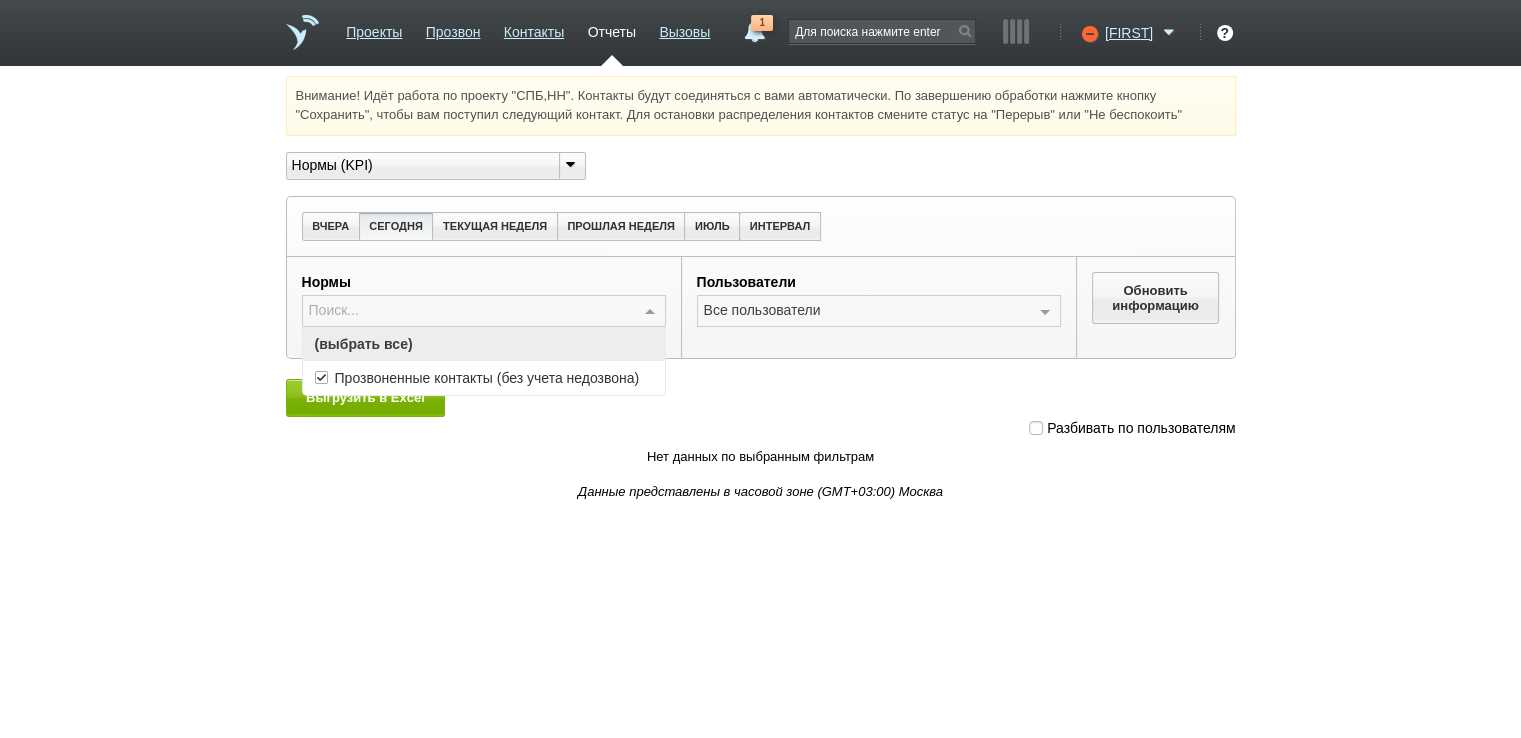 click at bounding box center [650, 312] 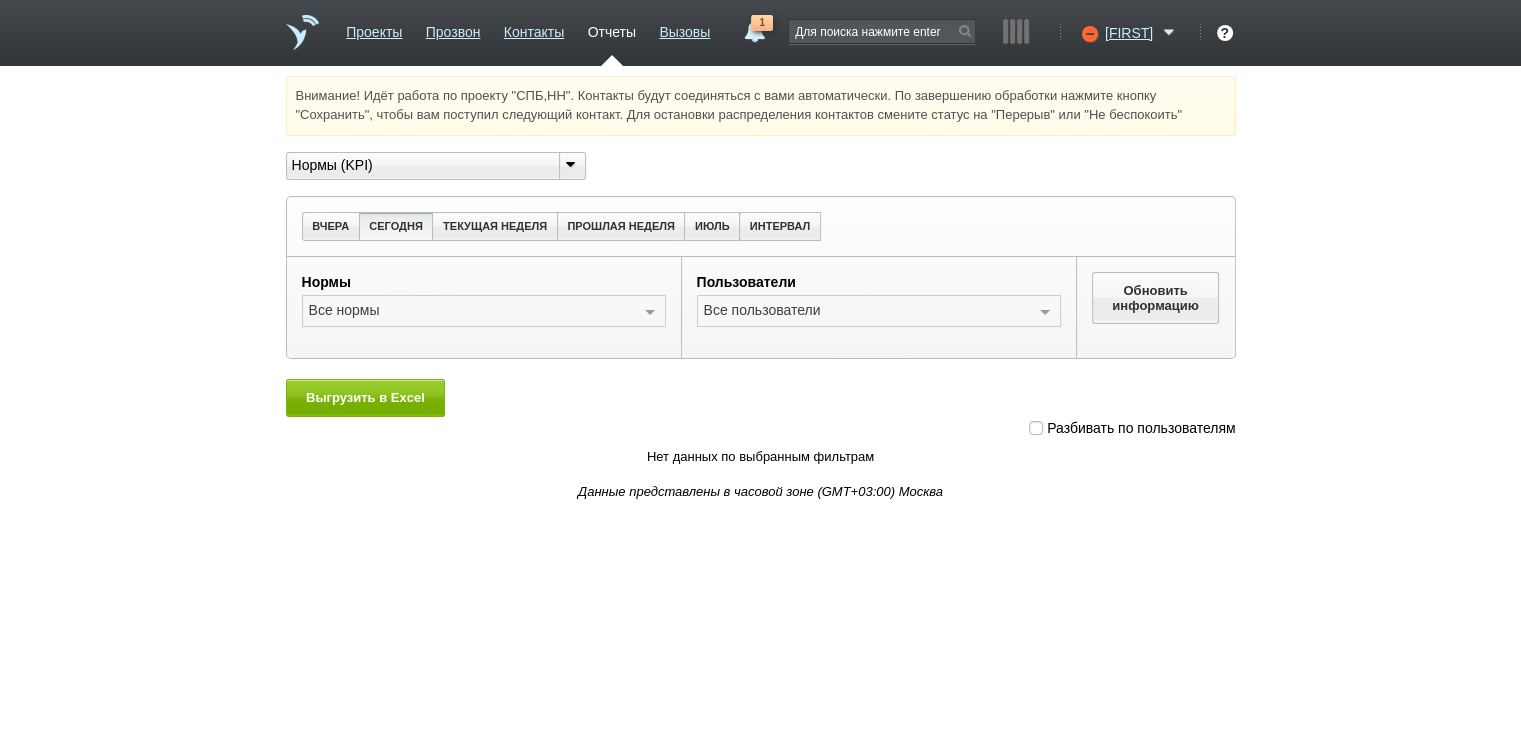 click on "Разбивать по пользователям
Нет данных по выбранным фильтрам" at bounding box center (761, 442) 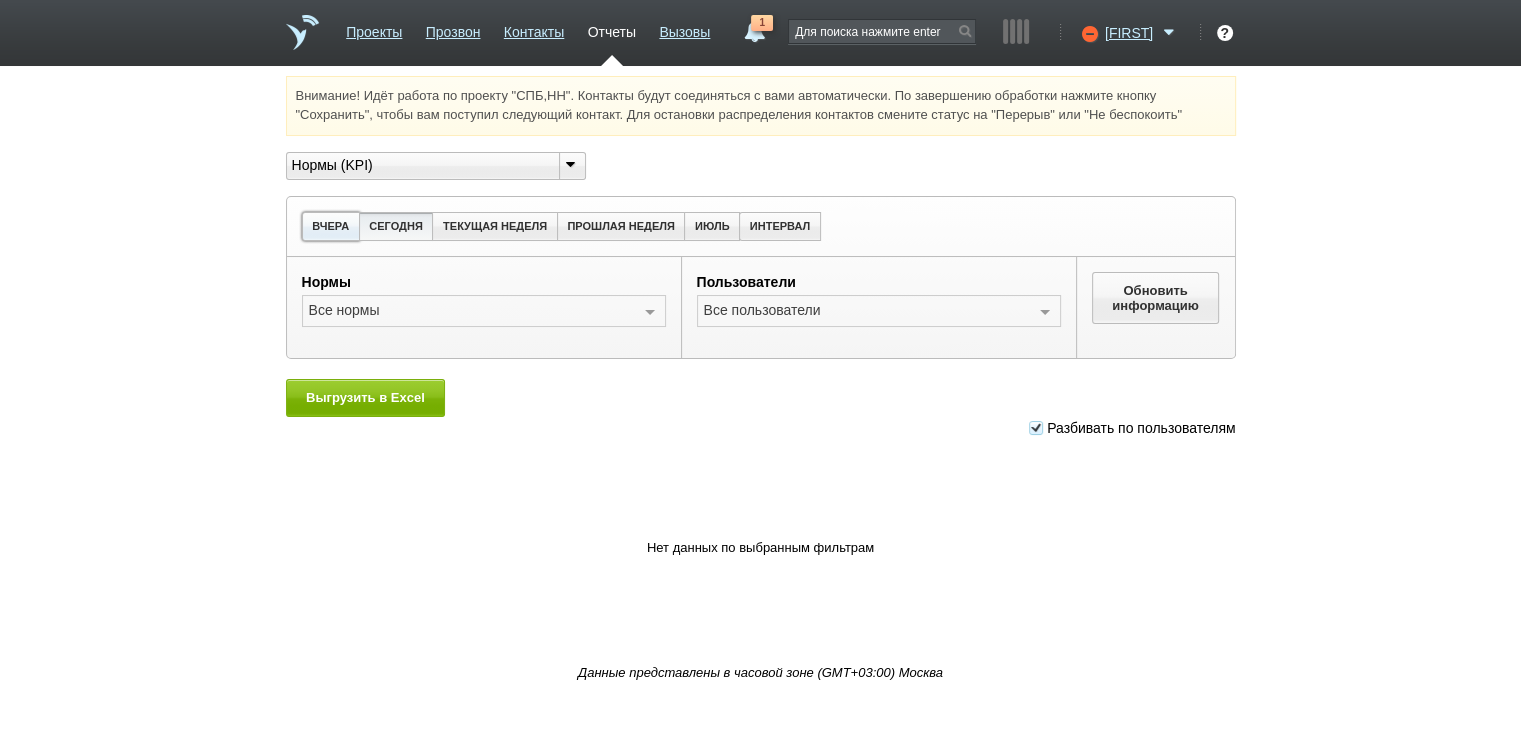 click on "ВЧЕРА" at bounding box center [331, 226] 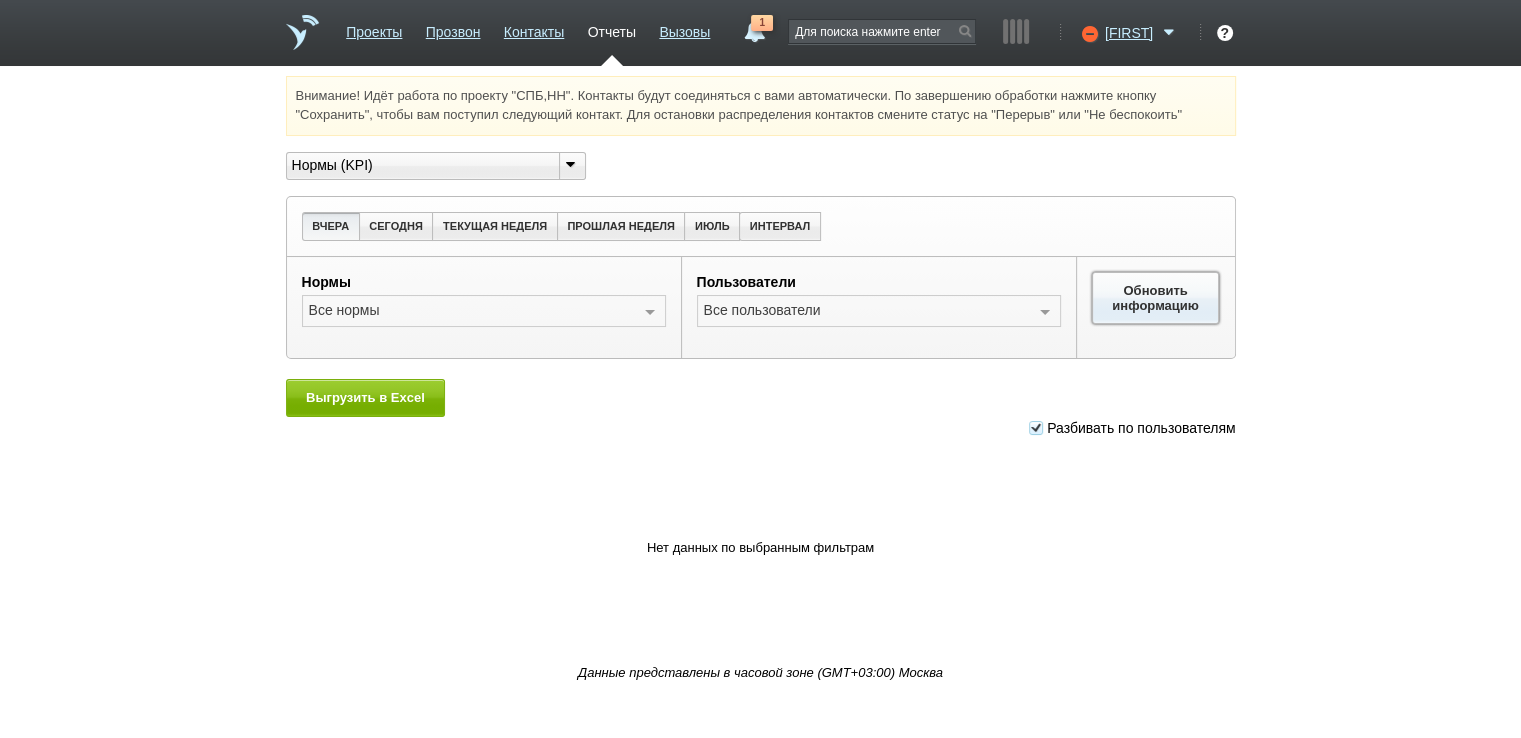 click on "Обновить информацию" at bounding box center [1156, 298] 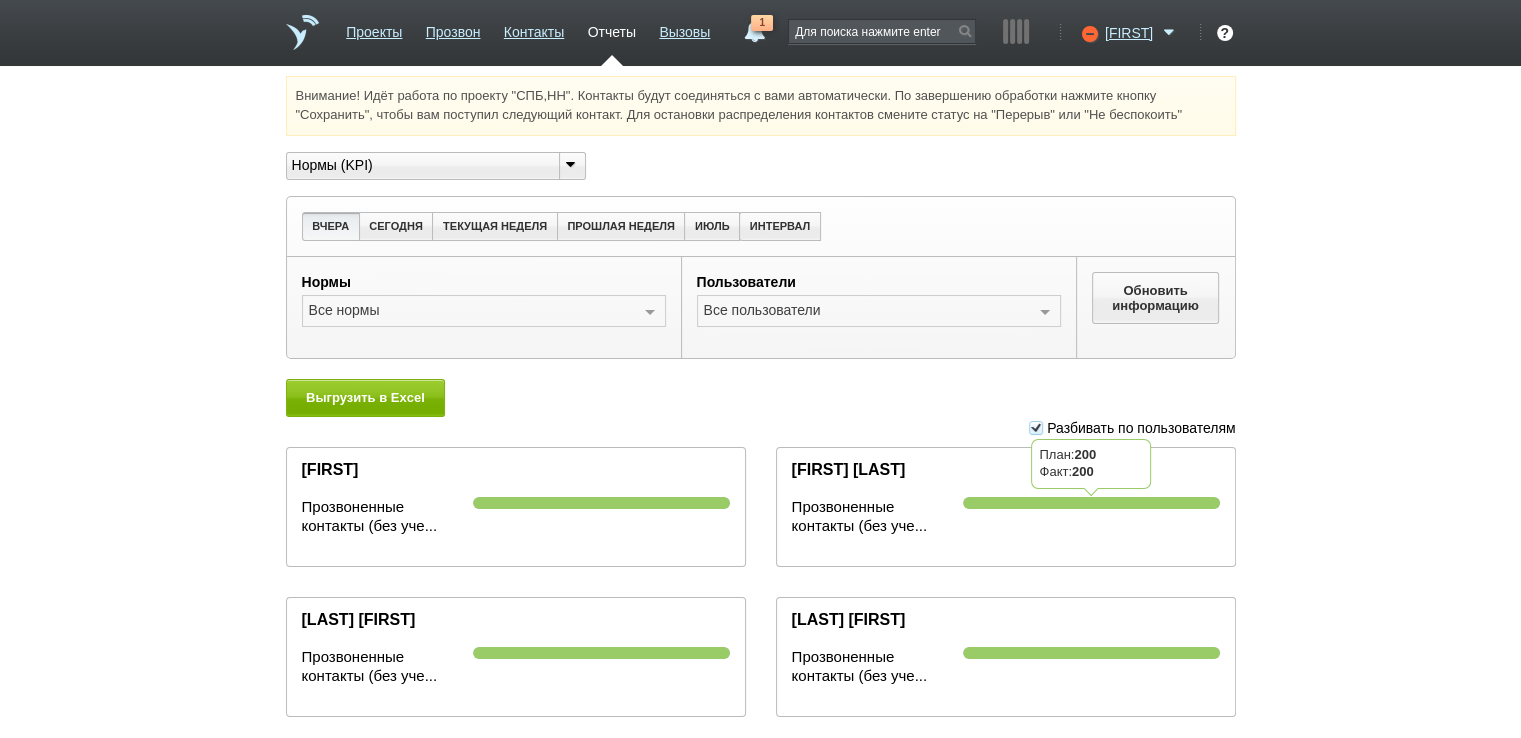 scroll, scrollTop: 192, scrollLeft: 0, axis: vertical 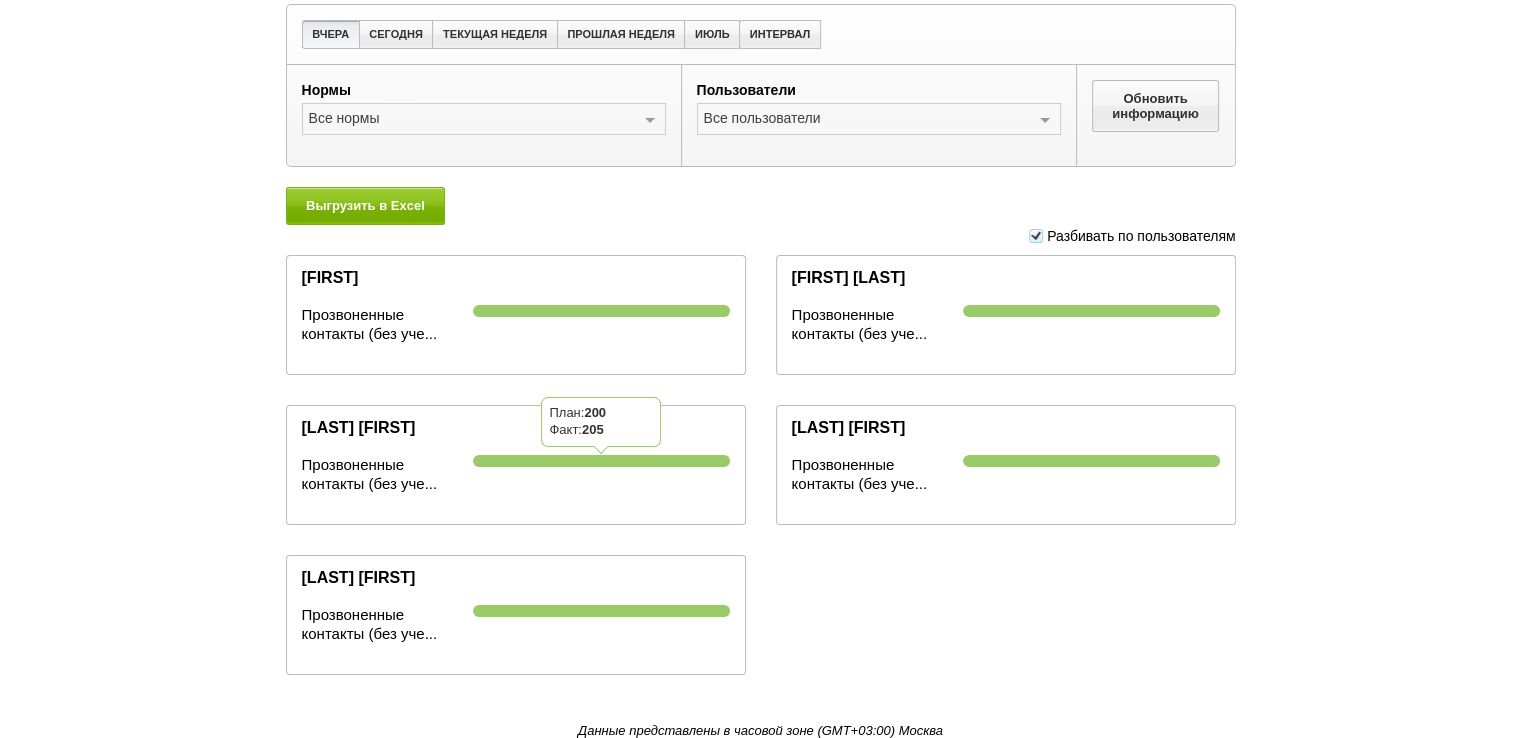 click at bounding box center (601, 461) 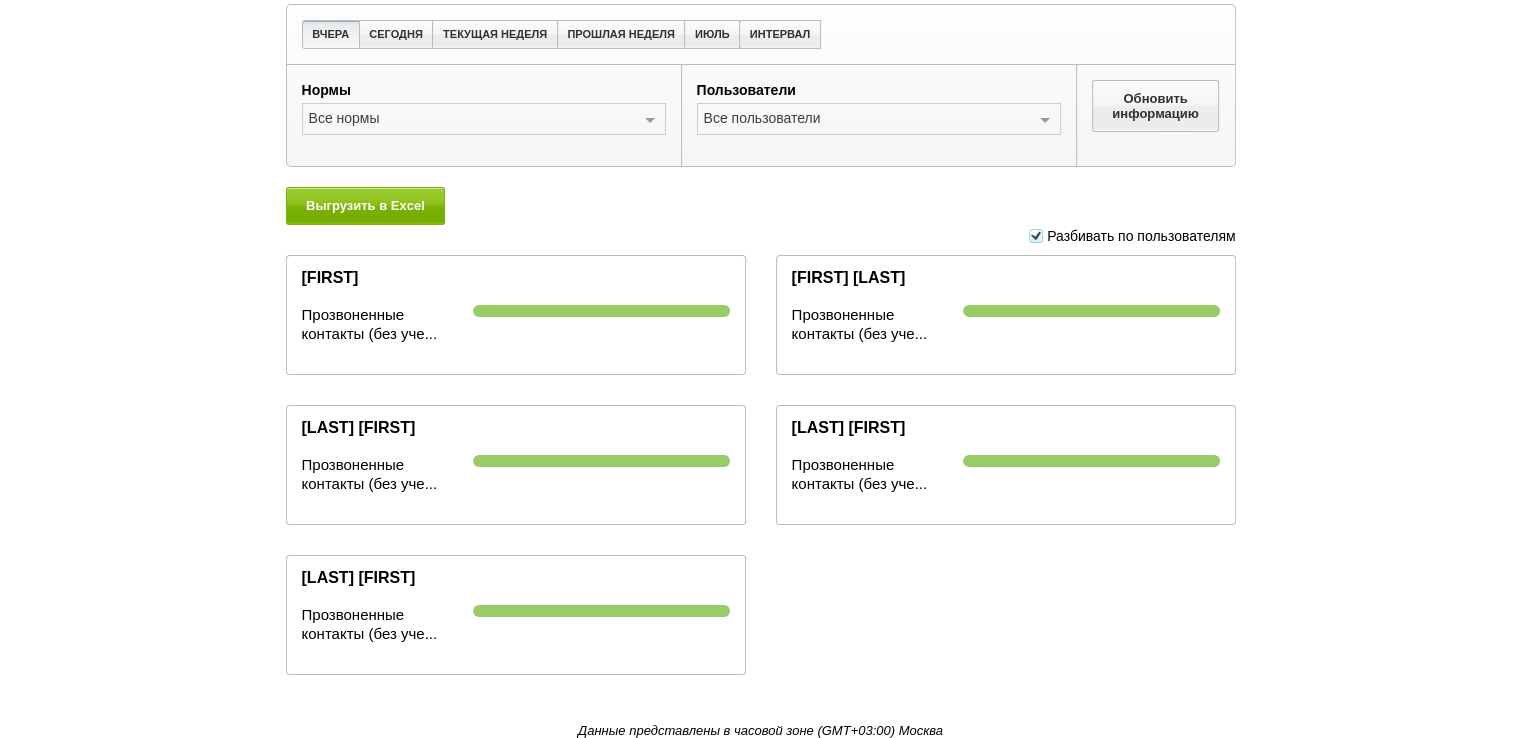 scroll, scrollTop: 0, scrollLeft: 0, axis: both 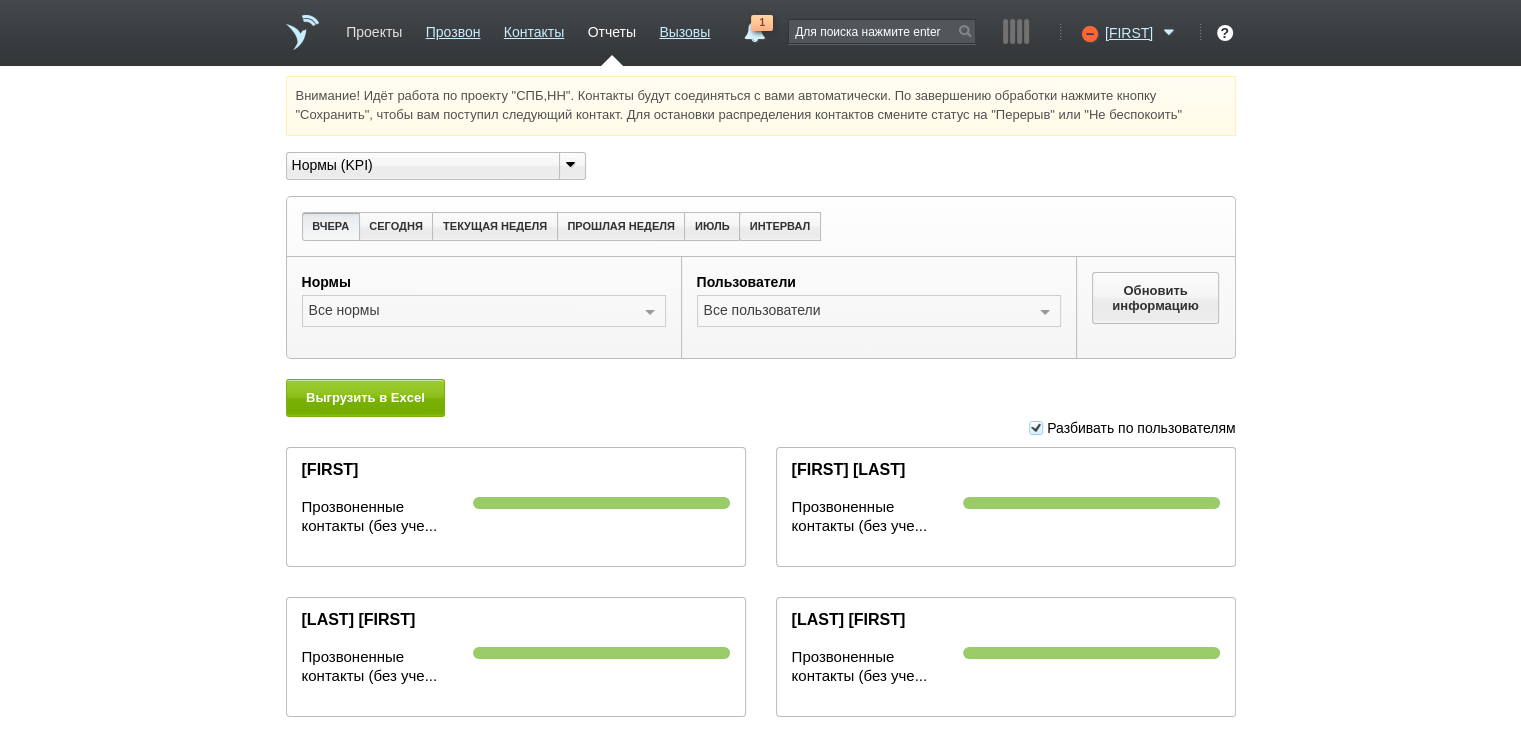 click on "Проекты" at bounding box center (374, 28) 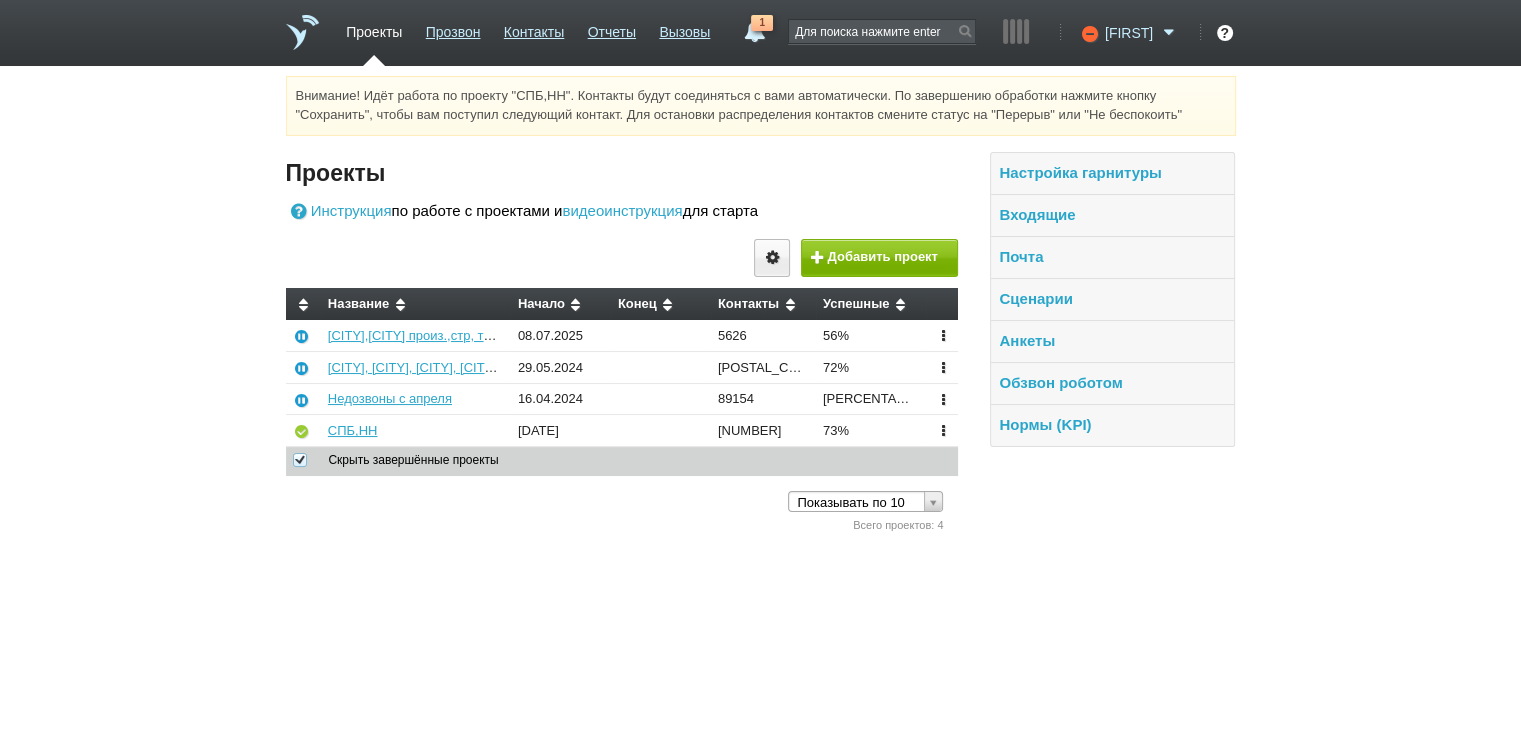 click at bounding box center (1169, 33) 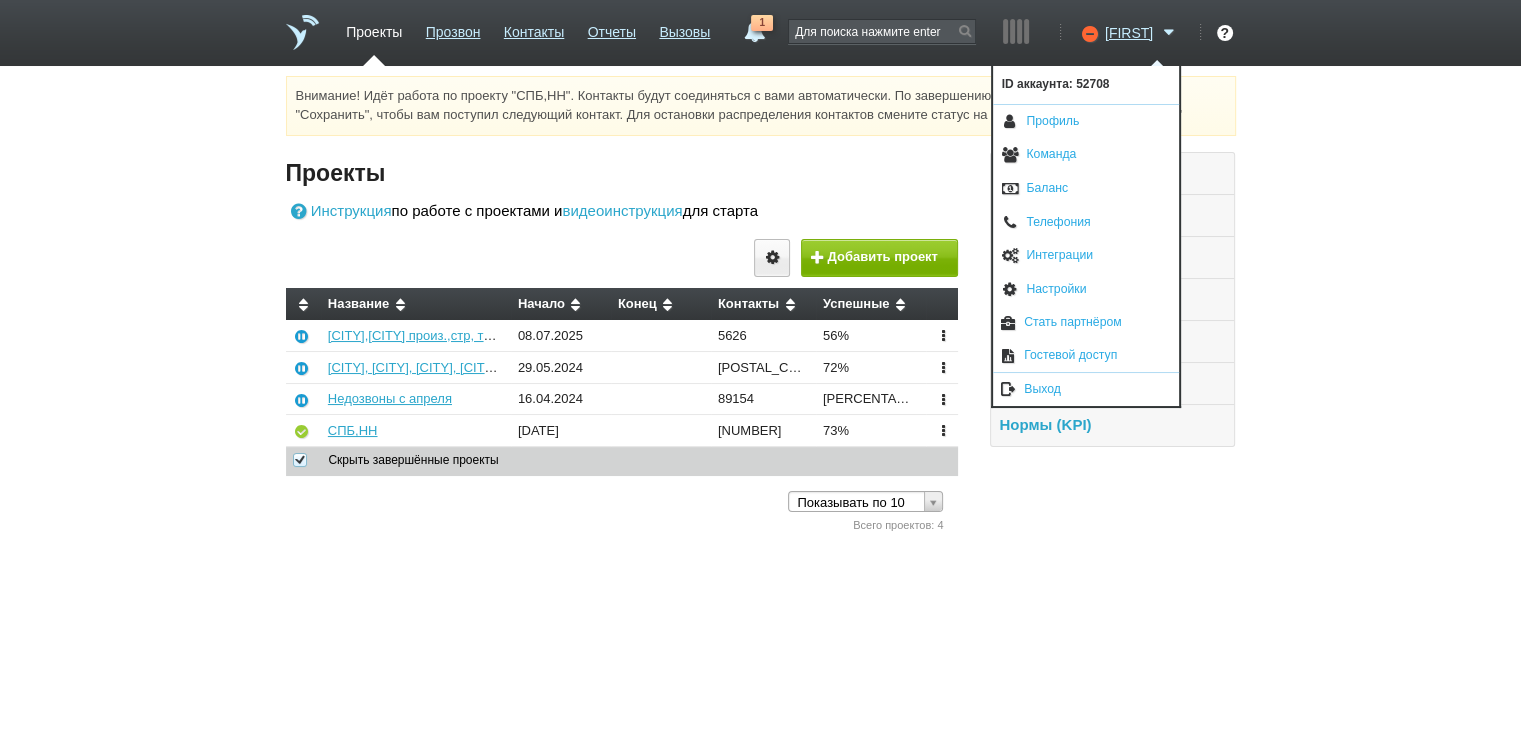 click on "Выход" at bounding box center [1086, 389] 